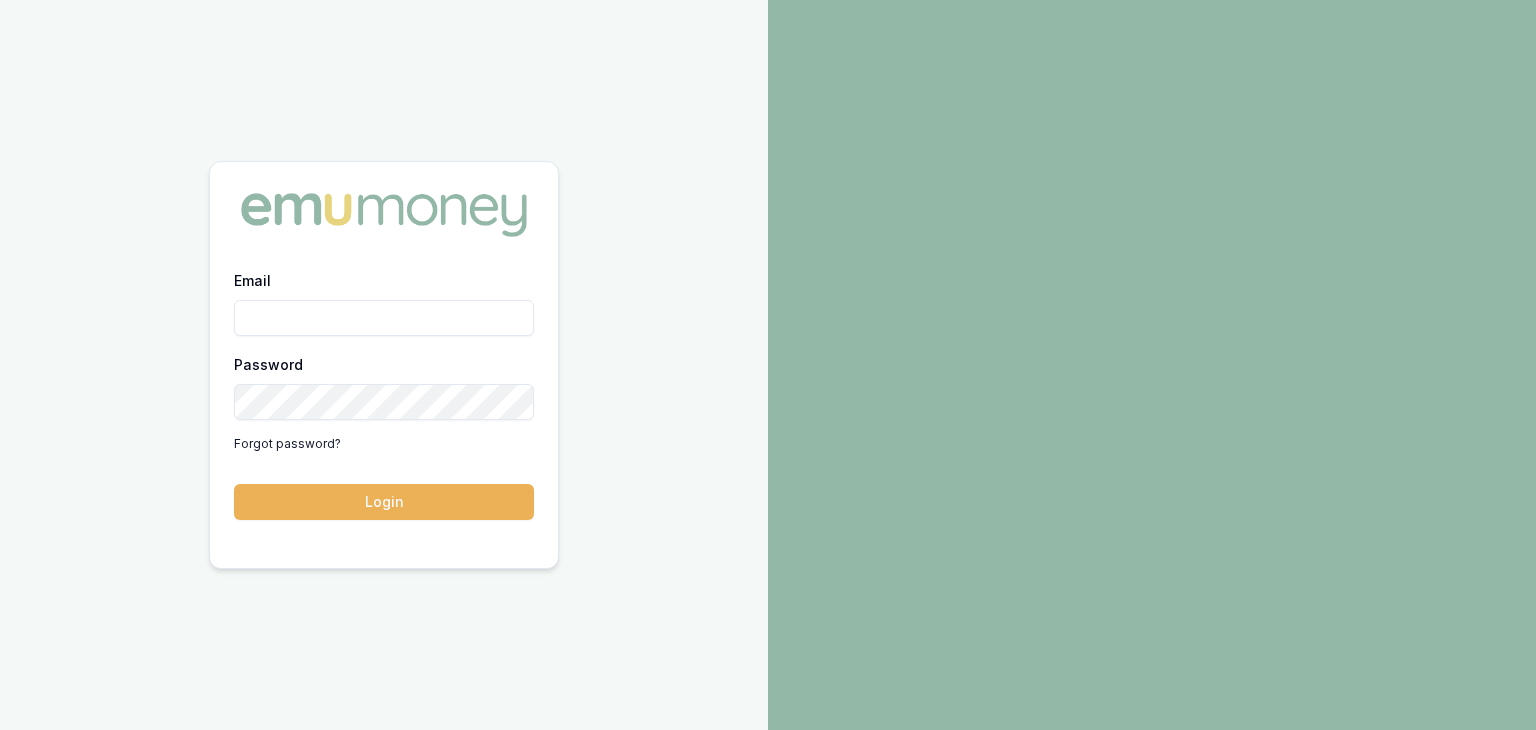 scroll, scrollTop: 0, scrollLeft: 0, axis: both 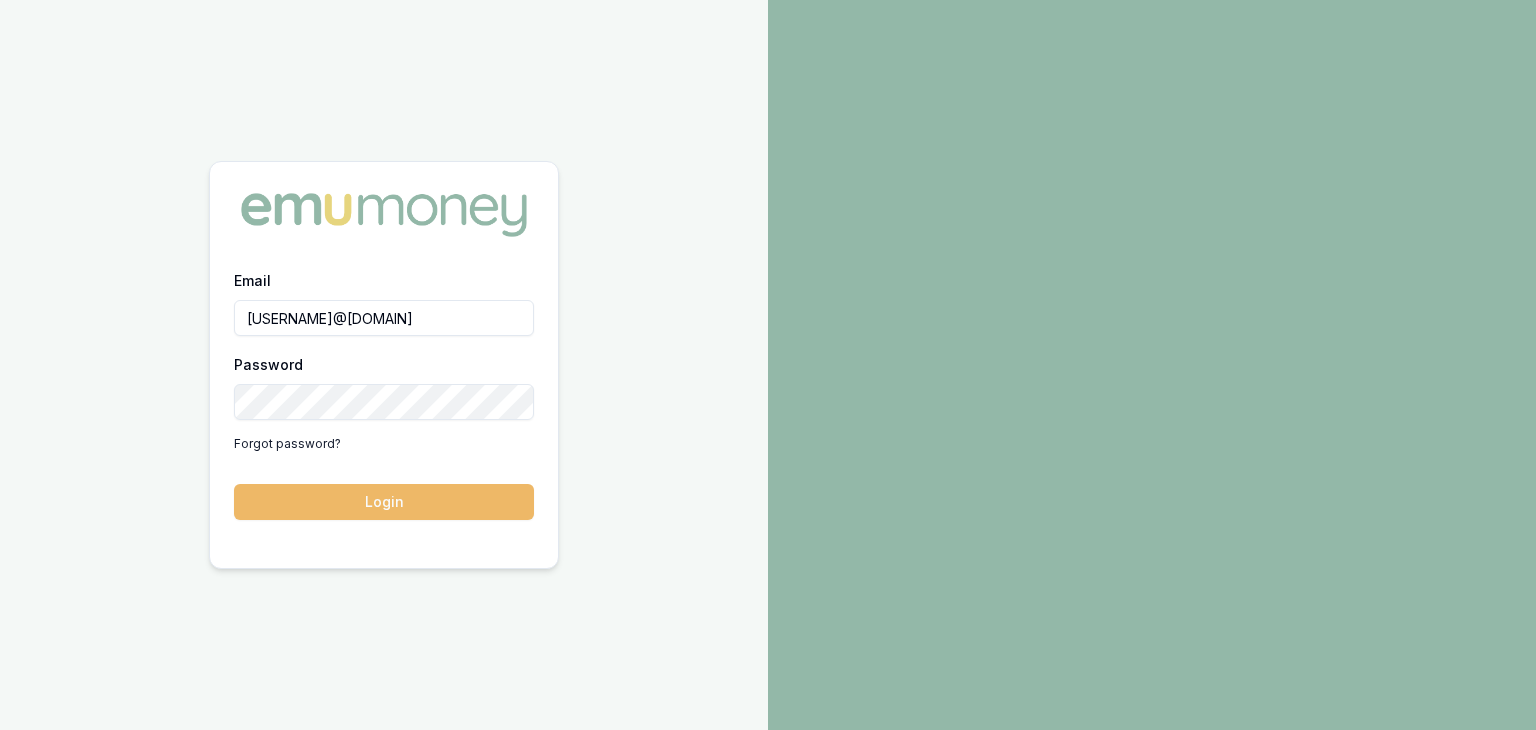click on "Login" at bounding box center [384, 502] 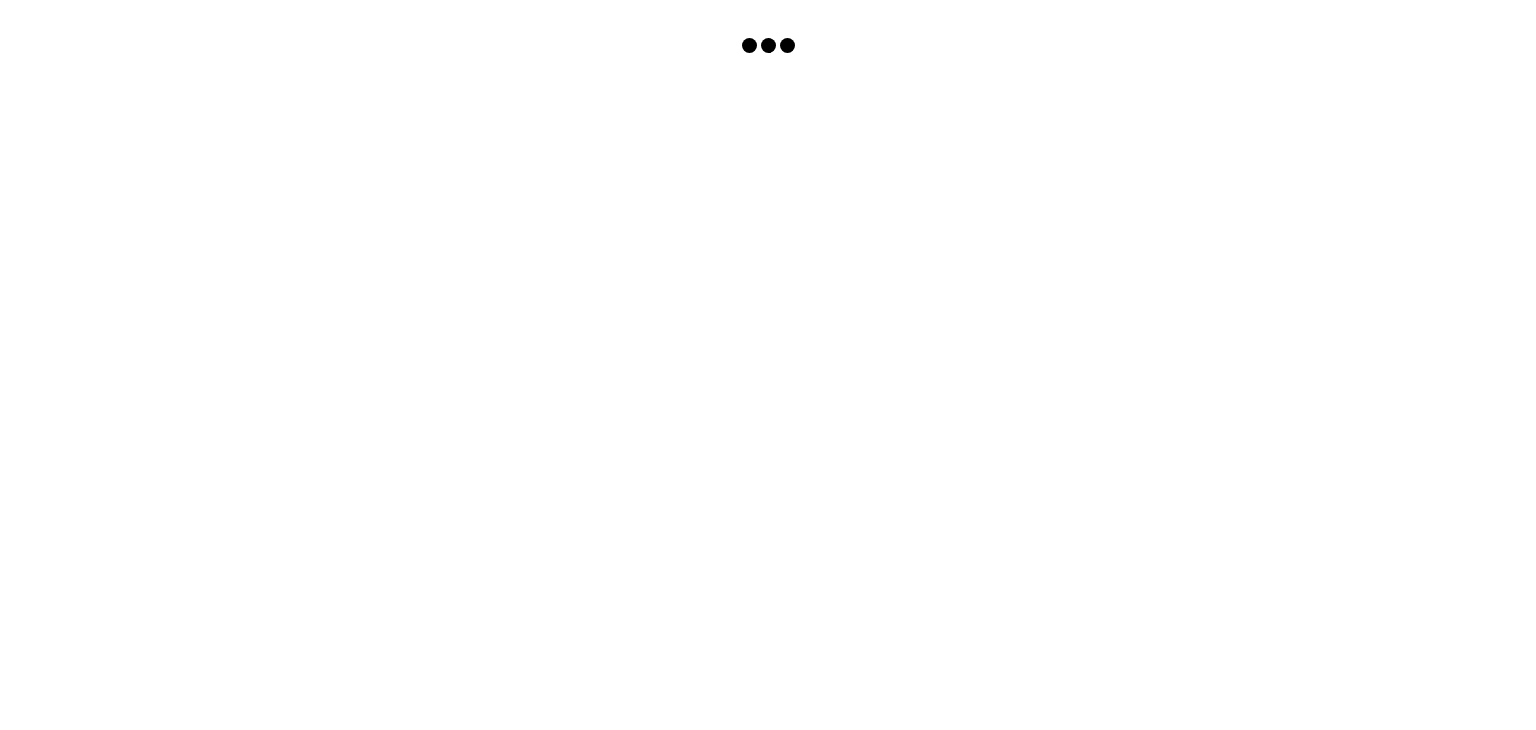 scroll, scrollTop: 0, scrollLeft: 0, axis: both 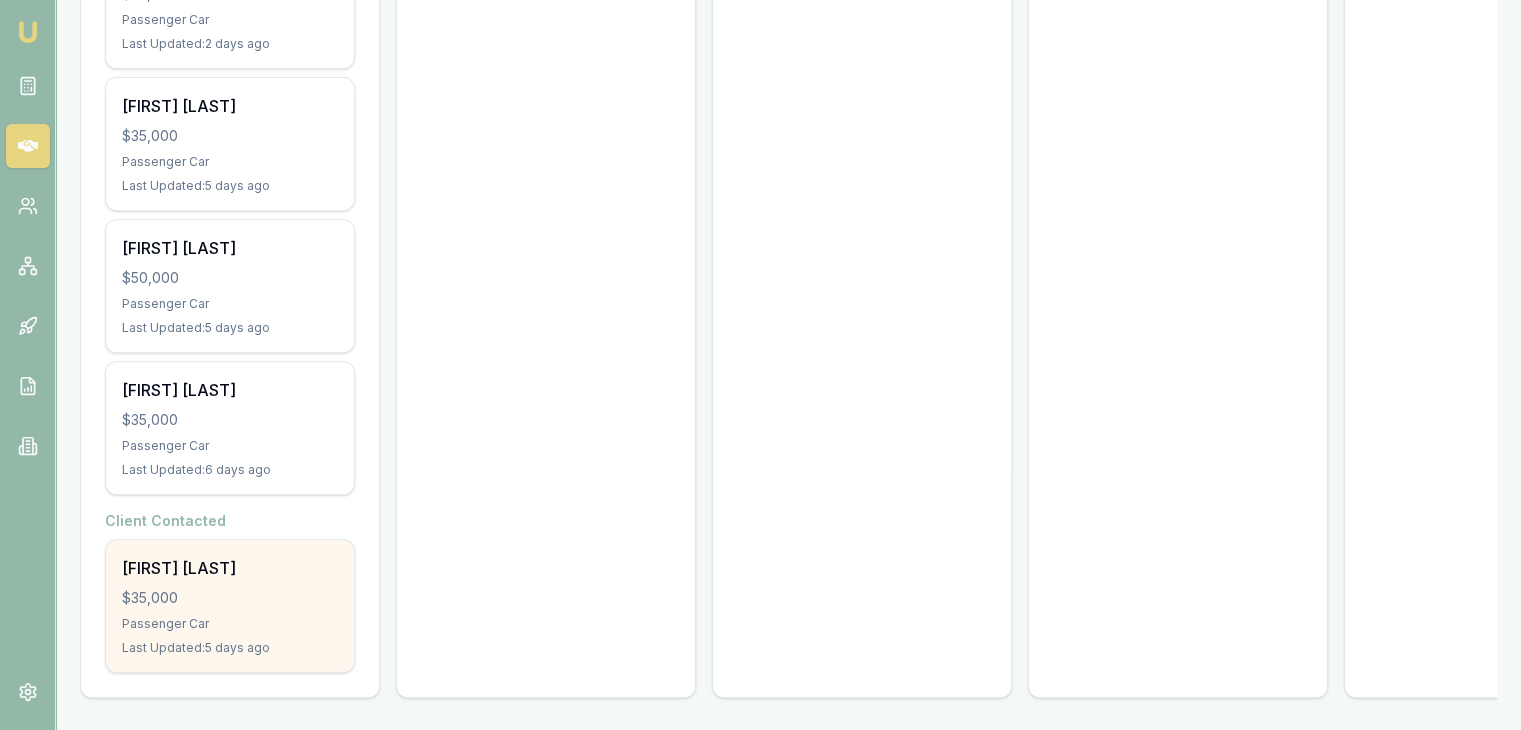 click on "$35,000" at bounding box center (230, 598) 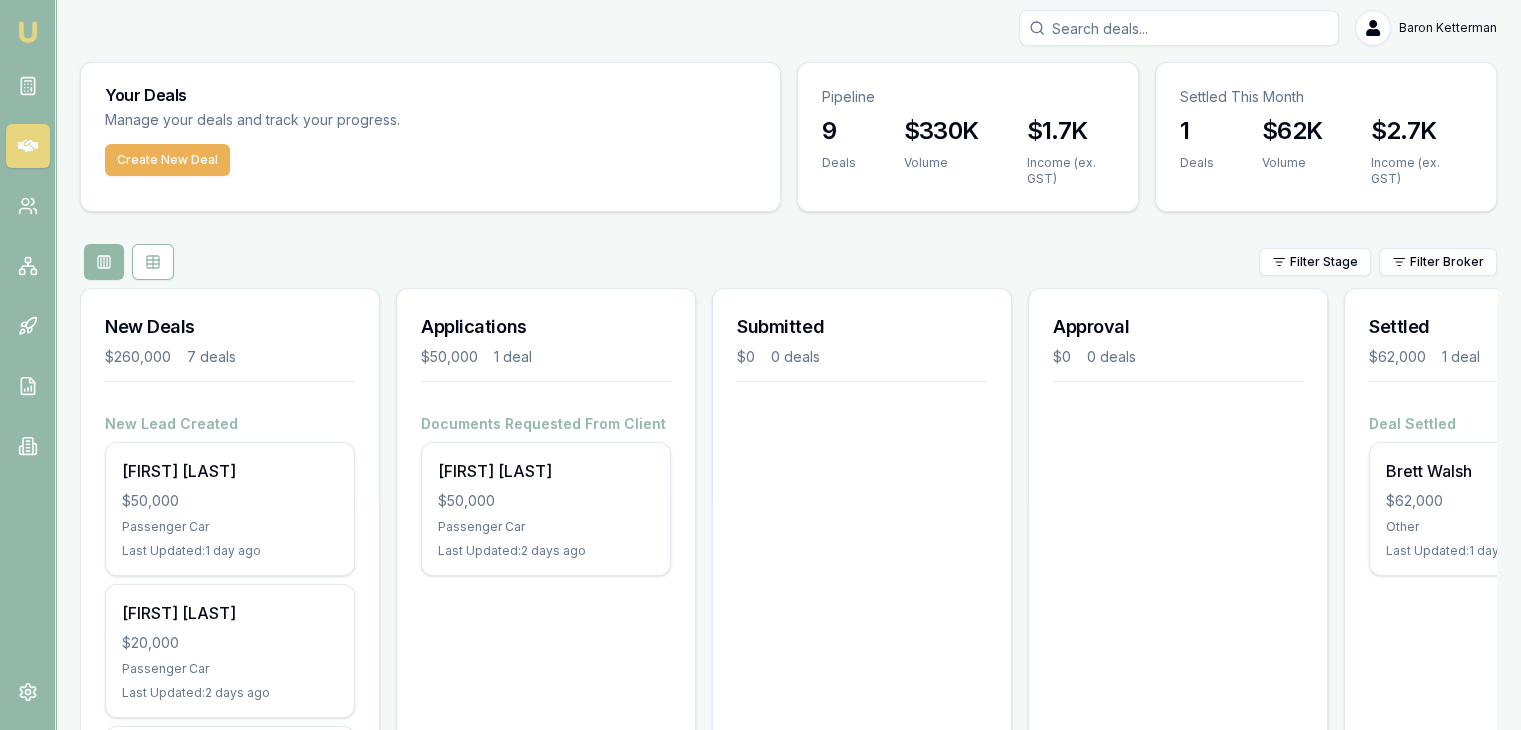 scroll, scrollTop: 0, scrollLeft: 0, axis: both 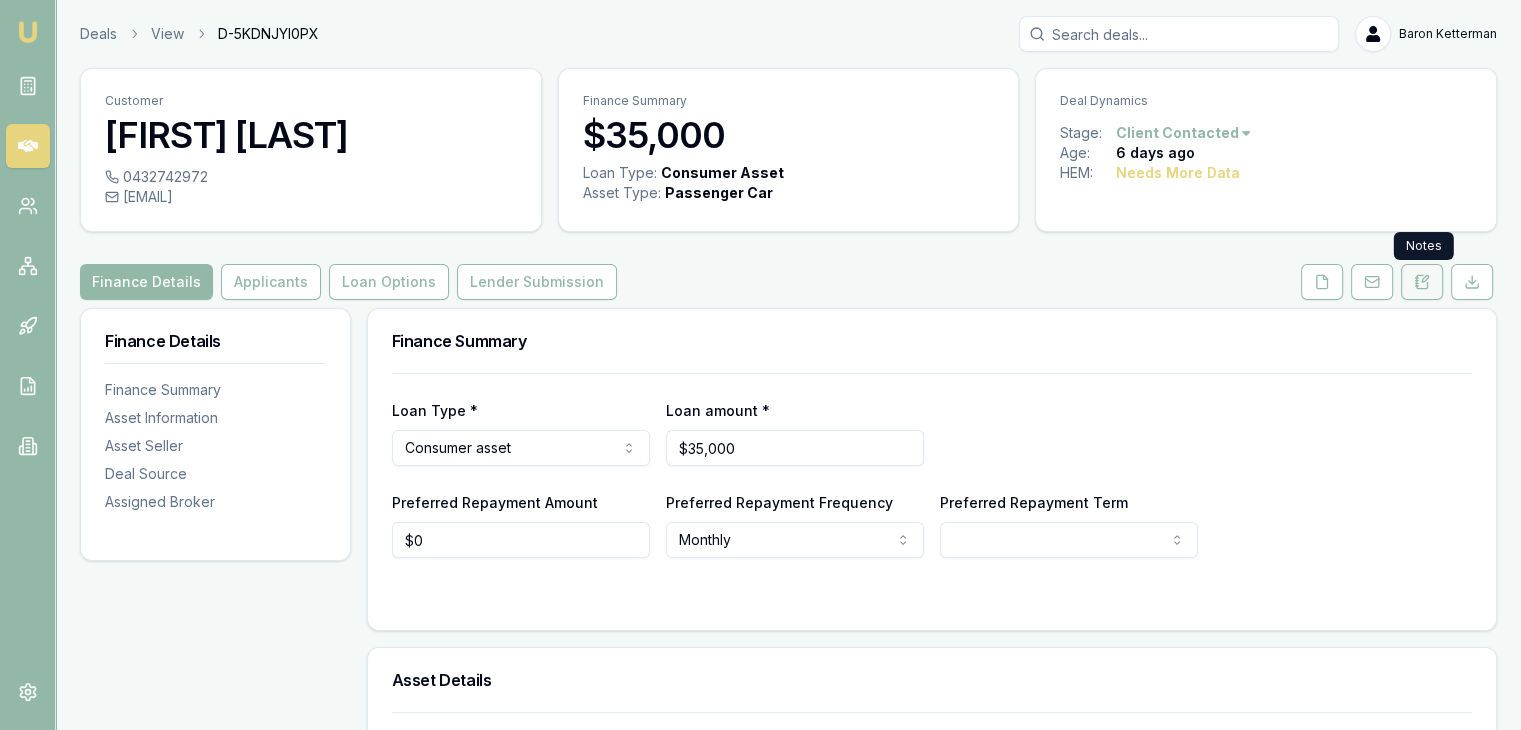 click 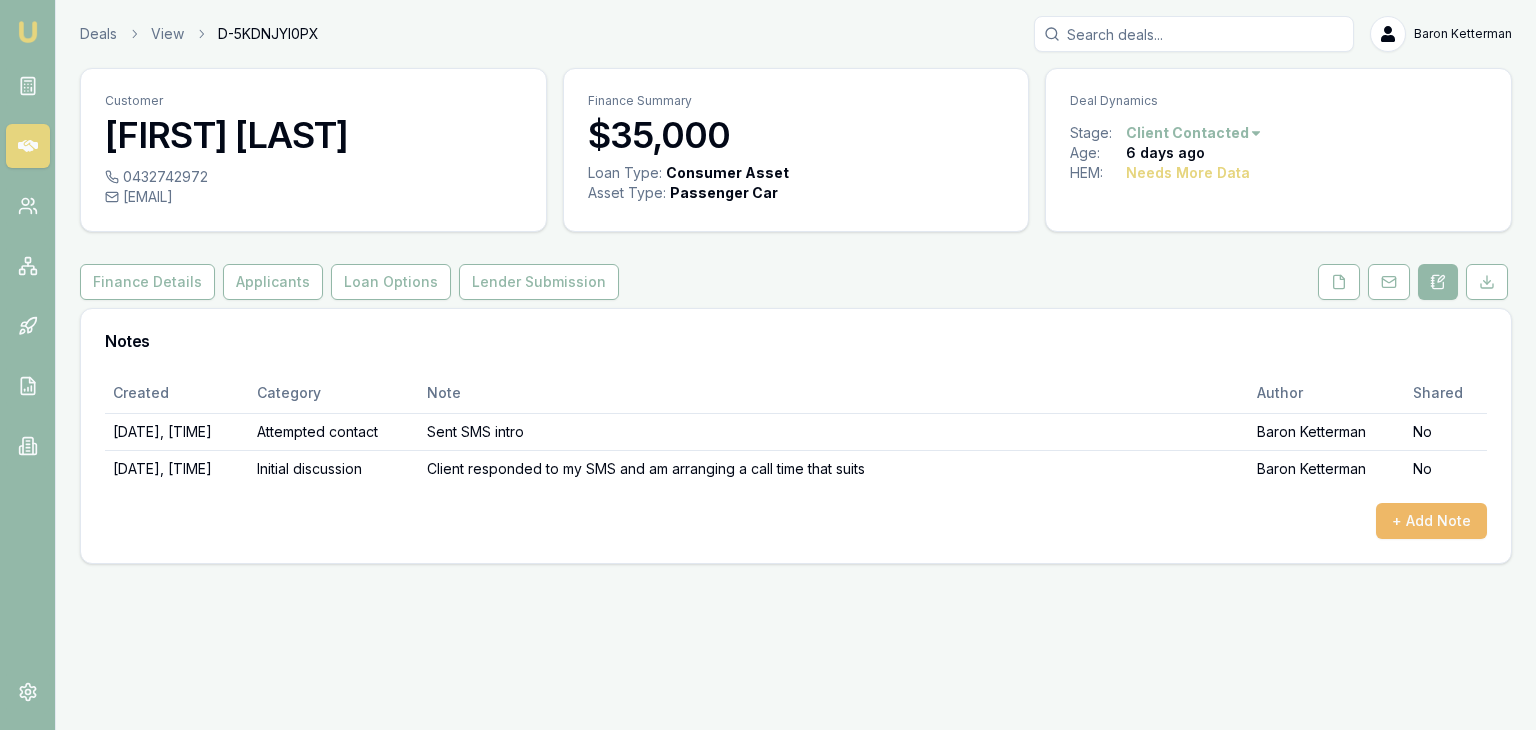 click on "+ Add Note" at bounding box center (1431, 521) 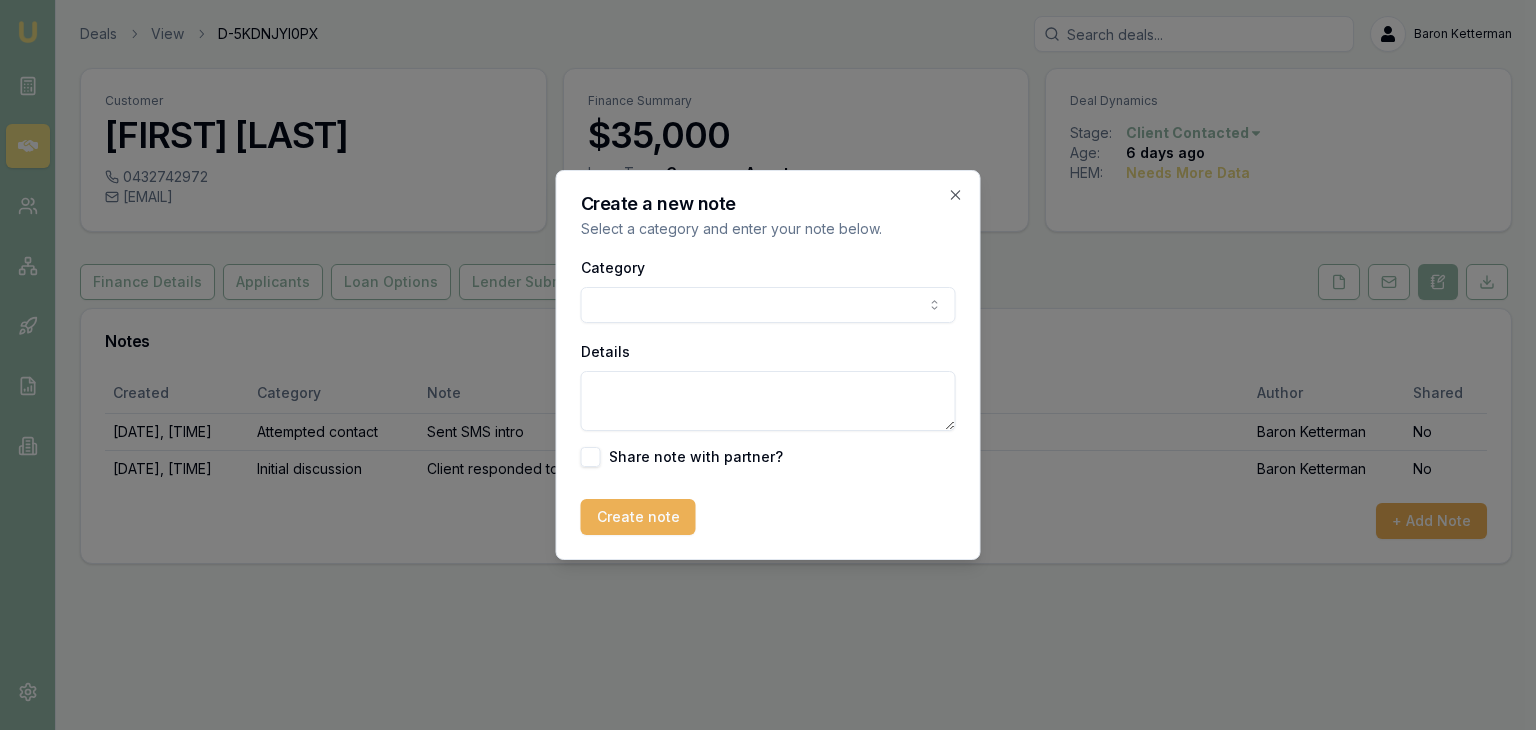 click on "Emu Broker Deals View D-5KDNJYI0PX [FIRST] [LAST] Toggle Menu Customer [FIRST] [LAST] [PHONE] [EMAIL] Finance Summary $35,000 Loan Type: Consumer Asset Asset Type : Passenger Car Deal Dynamics Stage: Client Contacted Age: 6 days ago HEM: Needs More Data Finance Details Applicants Loan Options Lender Submission Notes Created Category Note Author Shared [DATE], [TIME] Attempted contact Sent SMS intro [FIRST] [LAST] No [DATE], [TIME] Initial discussion Client responded to my SMS and am arranging a call time that suits [FIRST] [LAST] No + Add Note Create a new note Select a category and enter your note below. Category  General notes Attempted contact Follow up reminder Initial discussion Client requirements Loan options update Income or expense update Approval update Settlement update Compliance check Other Details  Share note with partner? Create note Close" at bounding box center (768, 365) 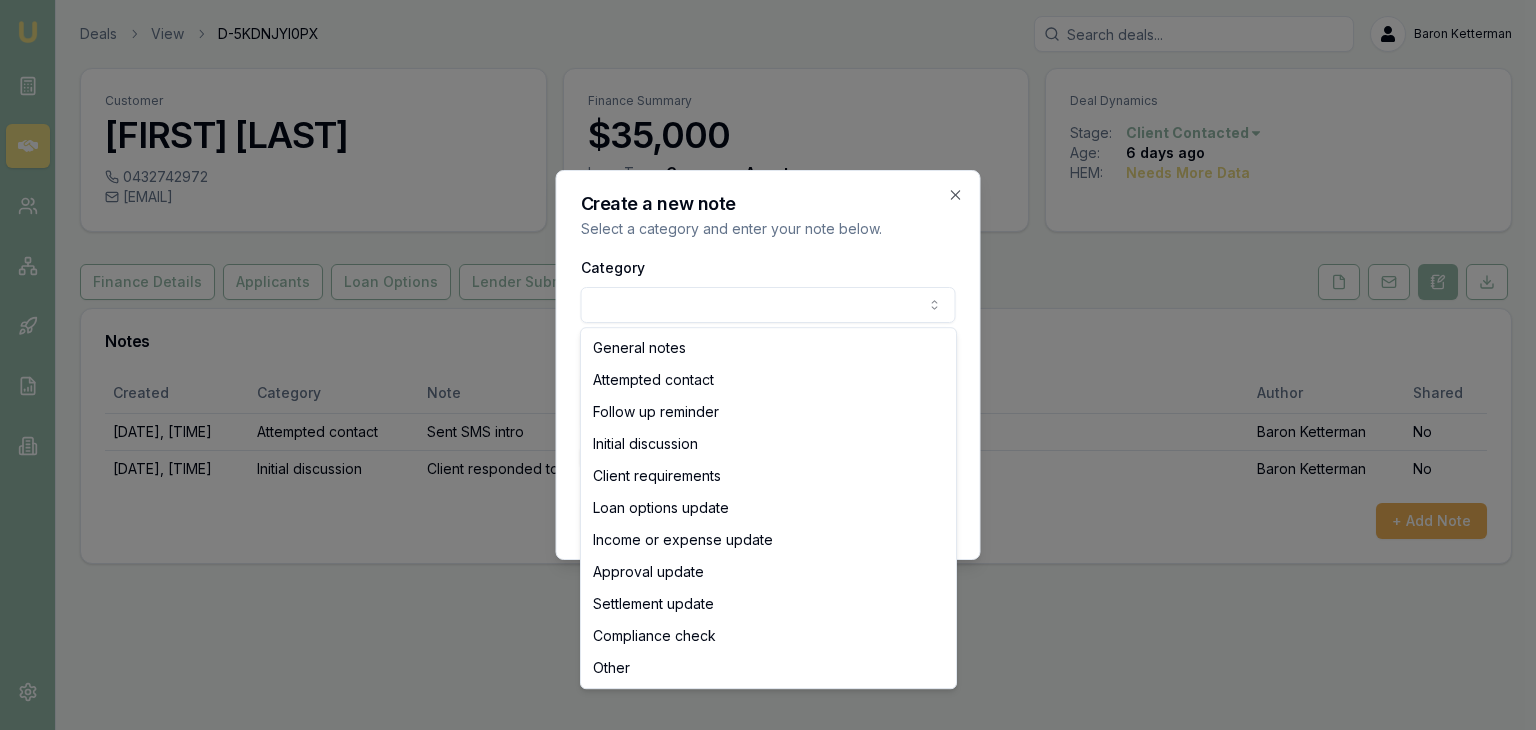 select on "INITIAL_DISCUSSION" 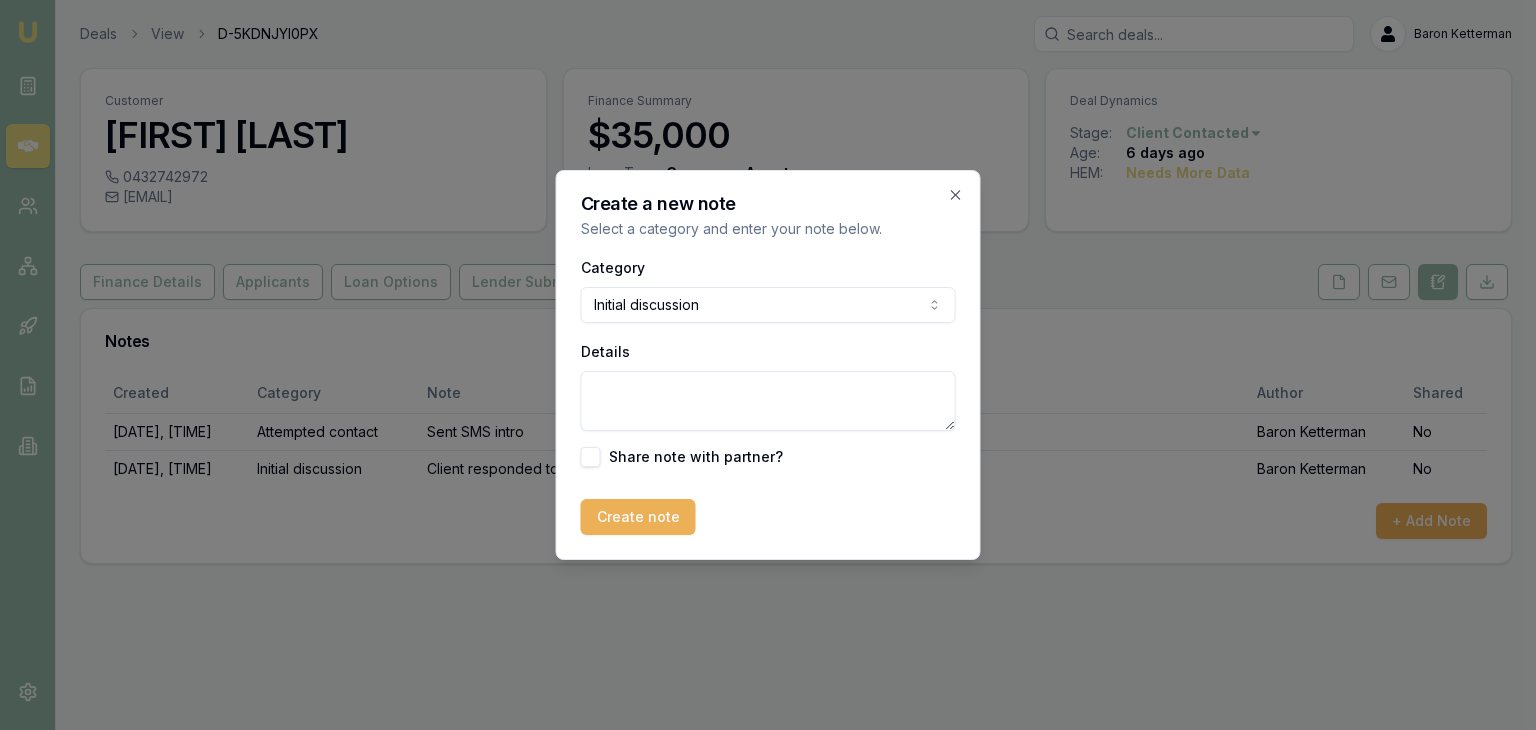 click on "Details" at bounding box center [768, 401] 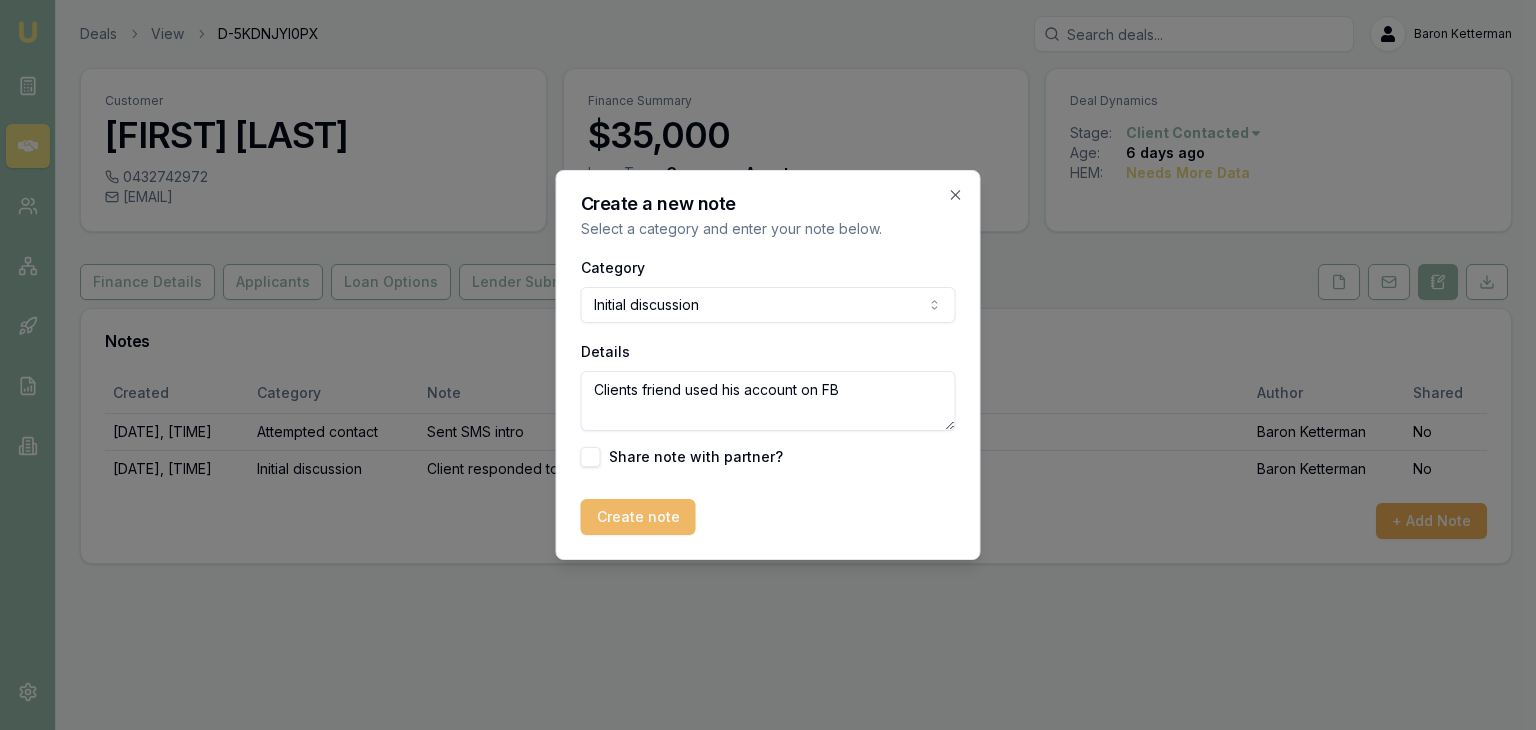 type on "Clients friend used his account on FB" 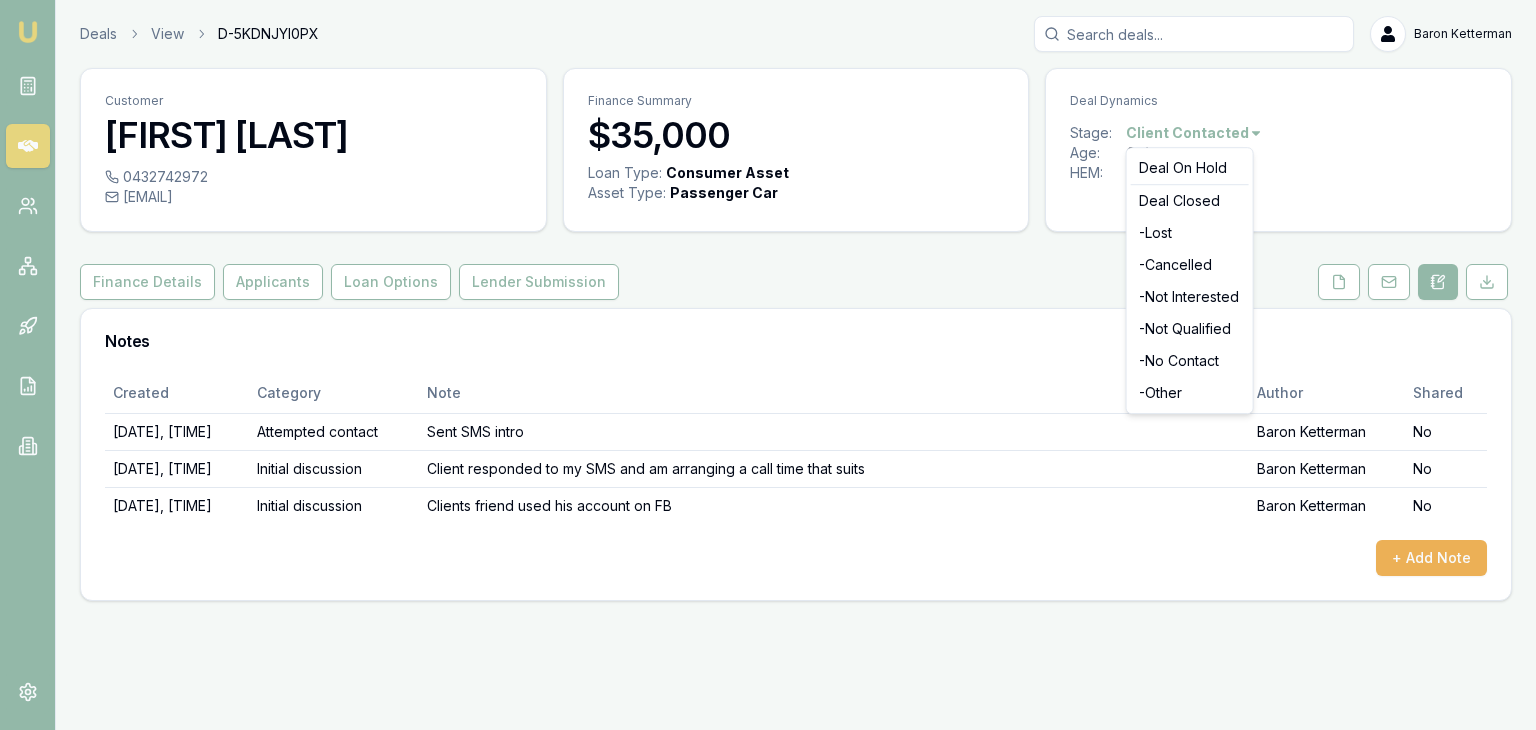 click on "Emu Broker Deals View D-5KDNJYI0PX Baron Ketterman Toggle Menu Customer Towhid Chowdhury 0432742972 towhid2952@gmail.com Finance Summary $35,000 Loan Type: Consumer Asset Asset Type : Passenger Car Deal Dynamics Stage: Client Contacted Age: 6 days ago HEM: Needs More Data Finance Details Applicants Loan Options Lender Submission Notes Created Category Note Author Shared 7/11/2025, 9:41:07 AM Attempted contact Sent SMS intro Baron Ketterman No 7/11/2025, 10:38:14 AM Initial discussion Client responded to my SMS and am arranging a call time that suits Baron Ketterman No 7/17/2025, 9:39:09 AM Initial discussion Clients friend used his account on FB Baron Ketterman No + Add Note Deal On Hold Deal Closed   -  Lost   -  Cancelled   -  Not Interested   -  Not Qualified   -  No Contact   -  Other" at bounding box center (768, 365) 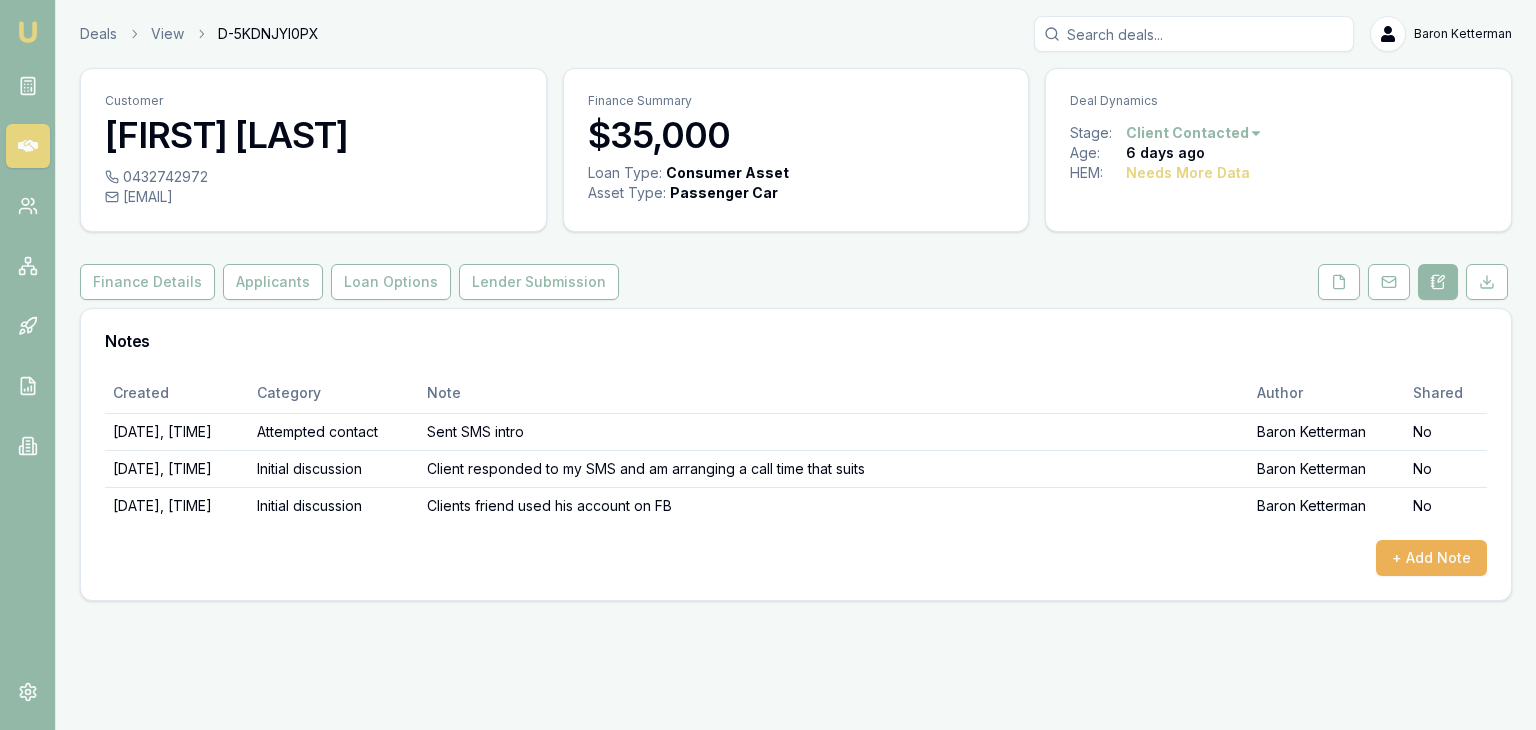 click on "Emu Broker Deals View D-5KDNJYI0PX Baron Ketterman Toggle Menu Customer Towhid Chowdhury 0432742972 towhid2952@gmail.com Finance Summary $35,000 Loan Type: Consumer Asset Asset Type : Passenger Car Deal Dynamics Stage: Client Contacted Age: 6 days ago HEM: Needs More Data Finance Details Applicants Loan Options Lender Submission Notes Created Category Note Author Shared 7/11/2025, 9:41:07 AM Attempted contact Sent SMS intro Baron Ketterman No 7/11/2025, 10:38:14 AM Initial discussion Client responded to my SMS and am arranging a call time that suits Baron Ketterman No 7/17/2025, 9:39:09 AM Initial discussion Clients friend used his account on FB Baron Ketterman No + Add Note" at bounding box center [768, 365] 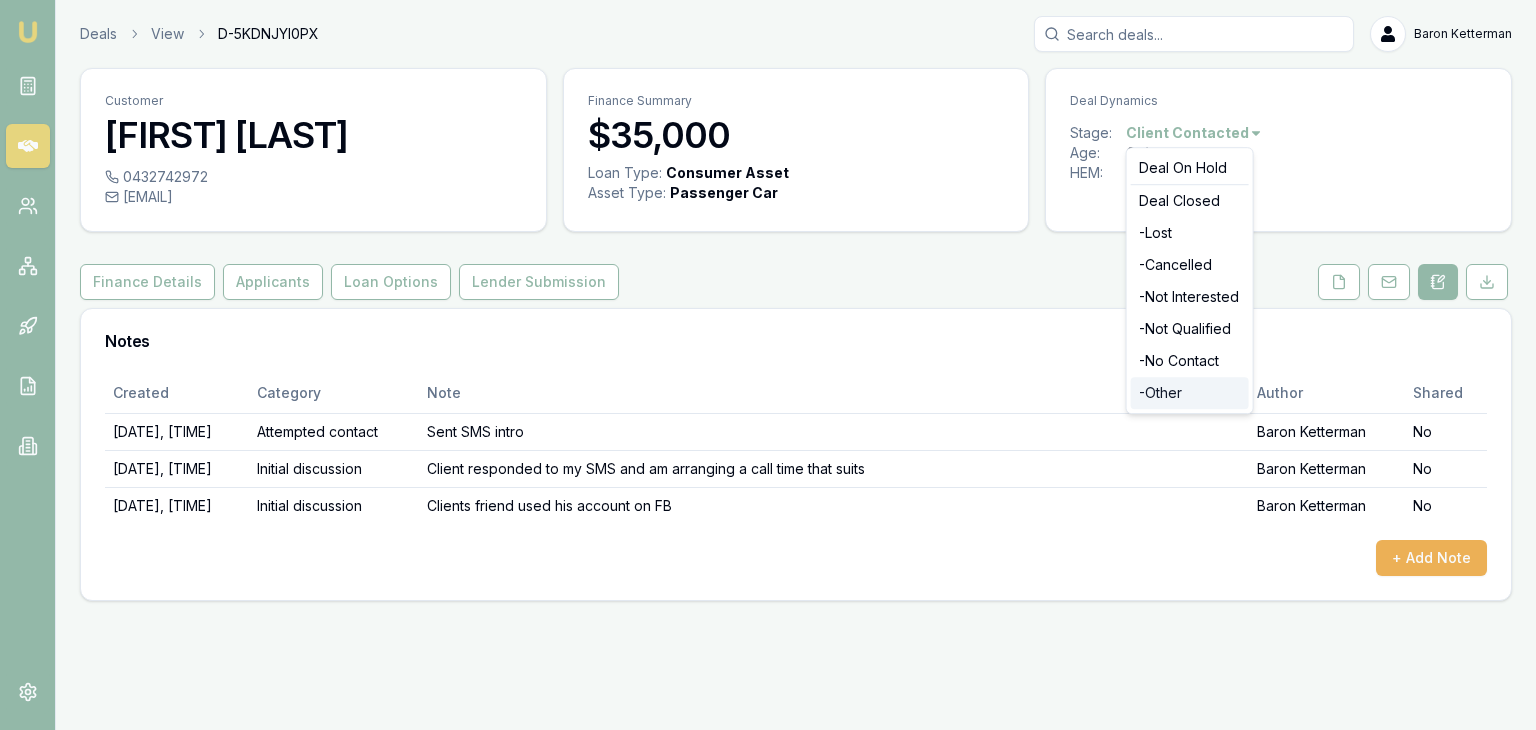 click on "-  Other" at bounding box center (1190, 393) 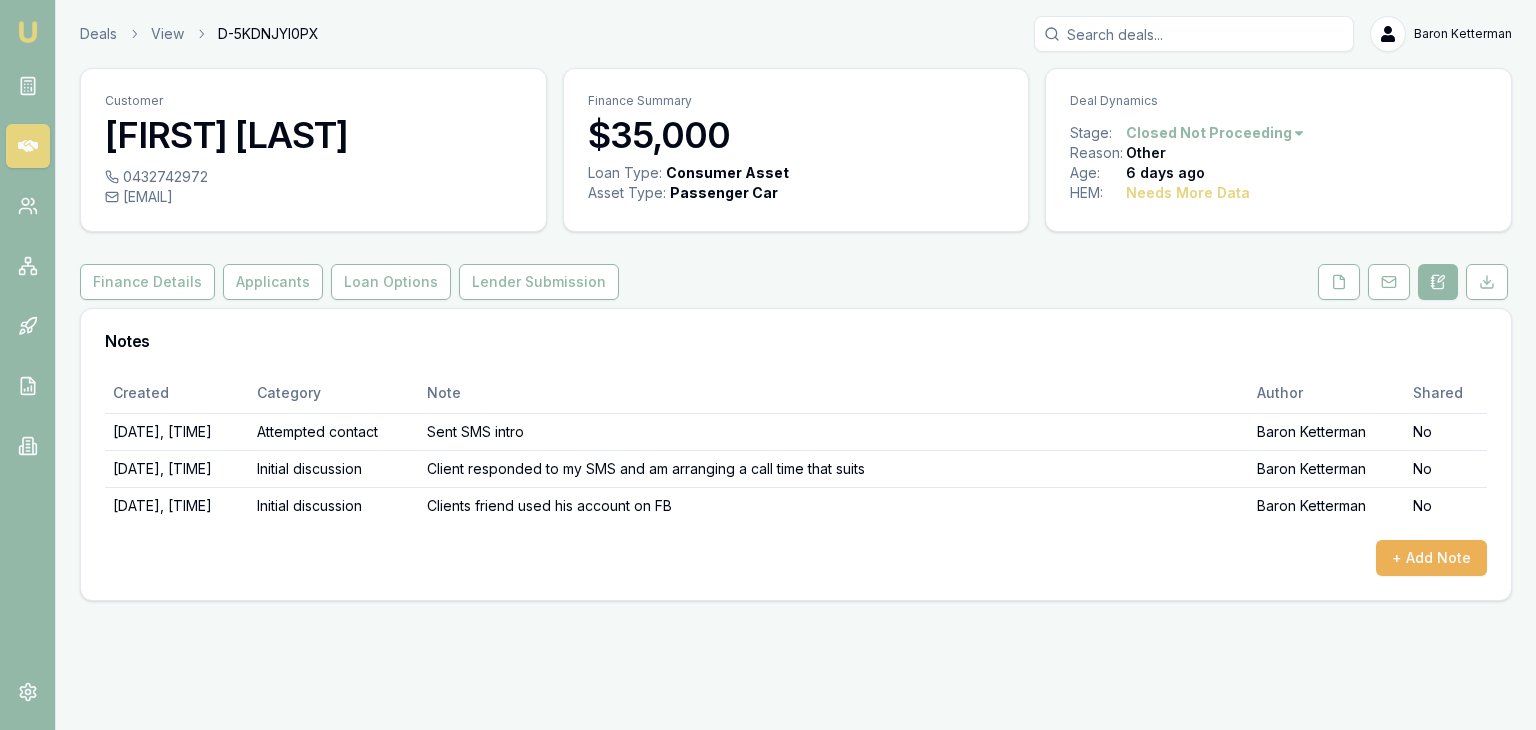 scroll, scrollTop: 0, scrollLeft: 0, axis: both 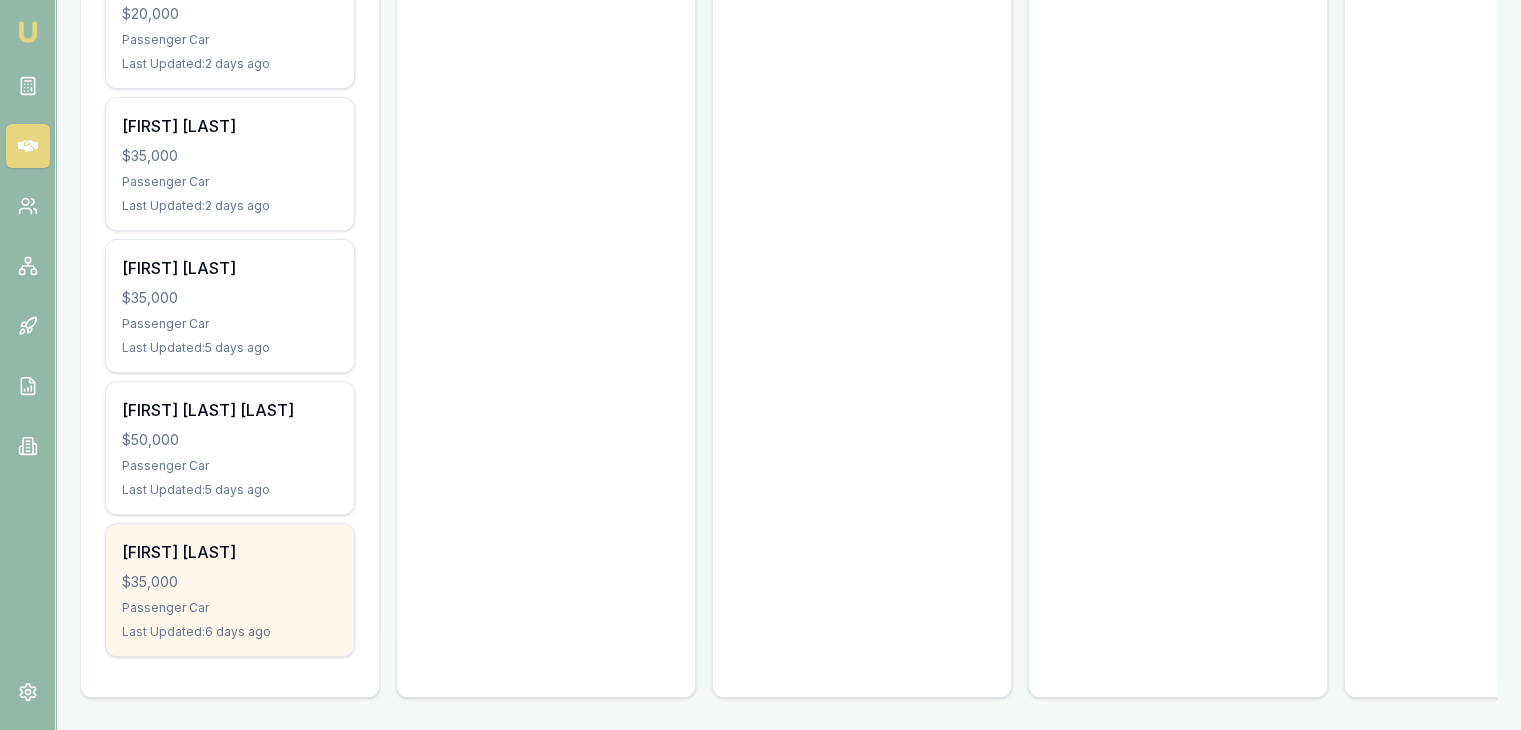 click on "$35,000" at bounding box center [230, 582] 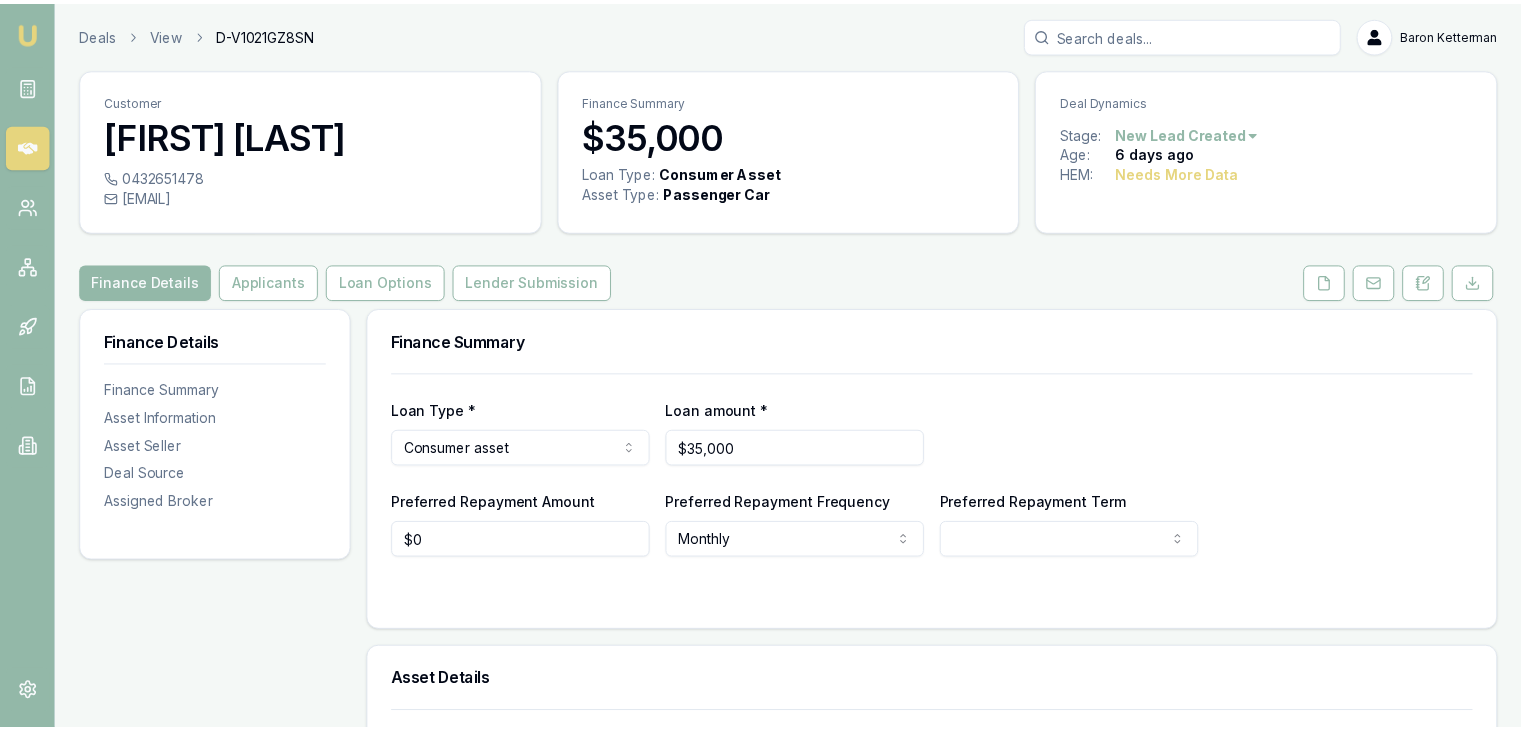 scroll, scrollTop: 0, scrollLeft: 0, axis: both 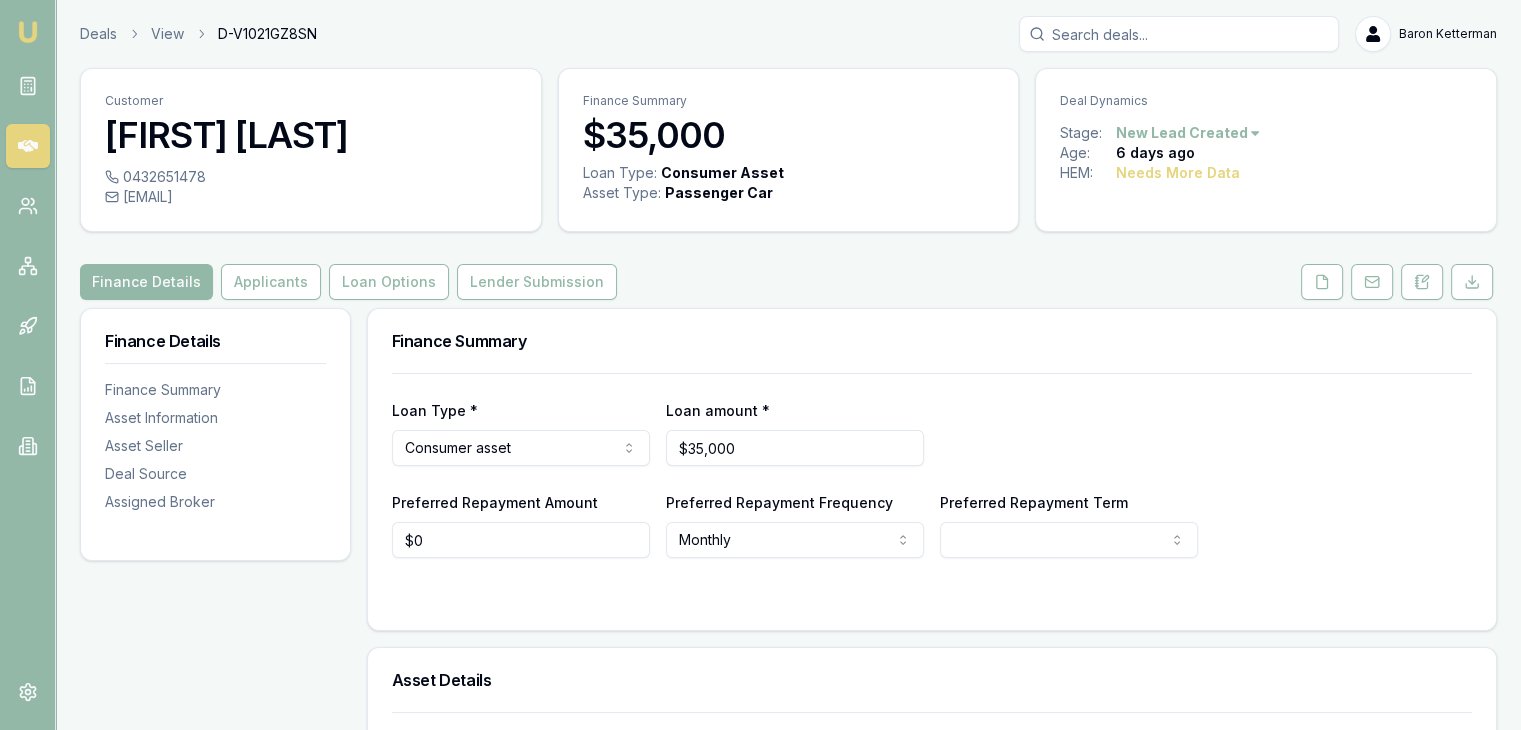 click 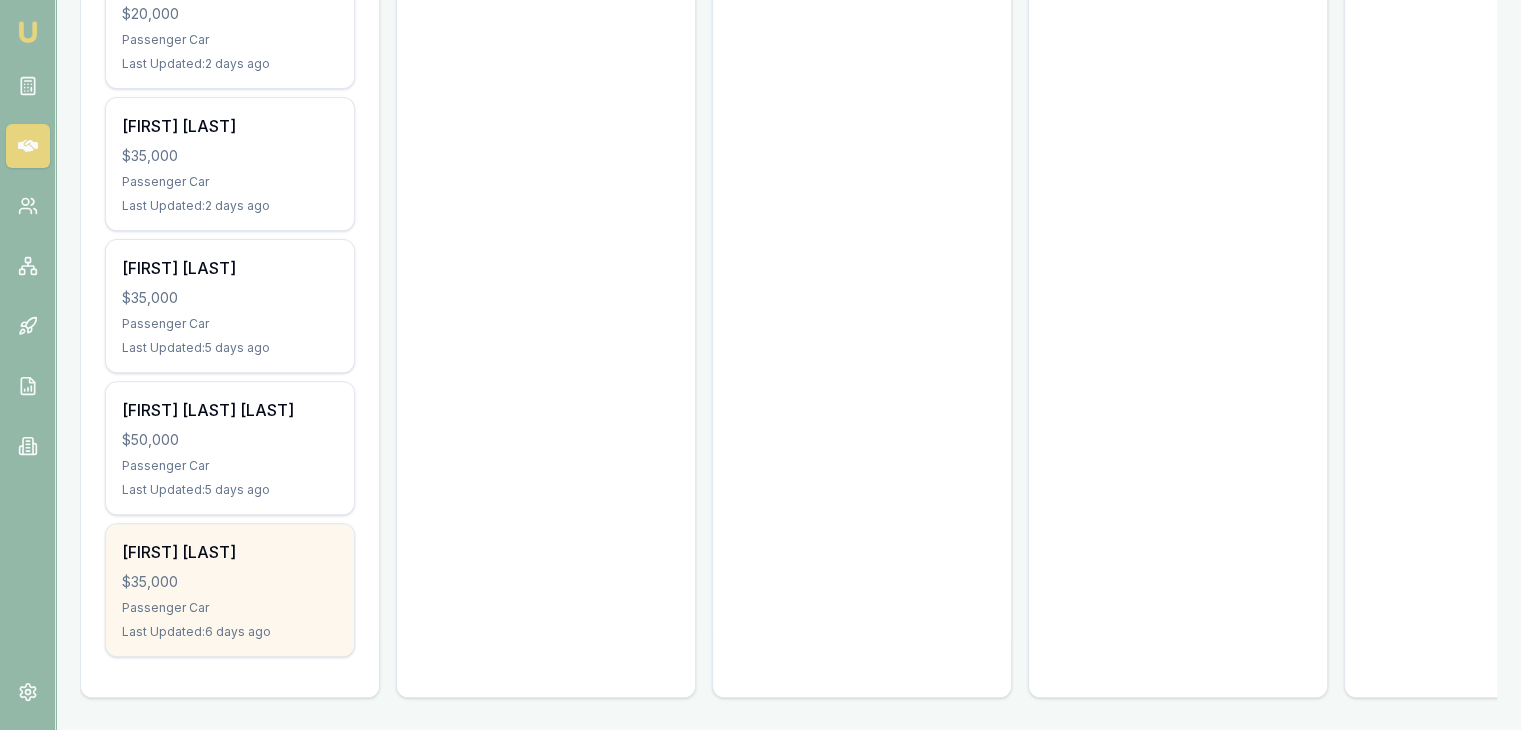 scroll, scrollTop: 647, scrollLeft: 0, axis: vertical 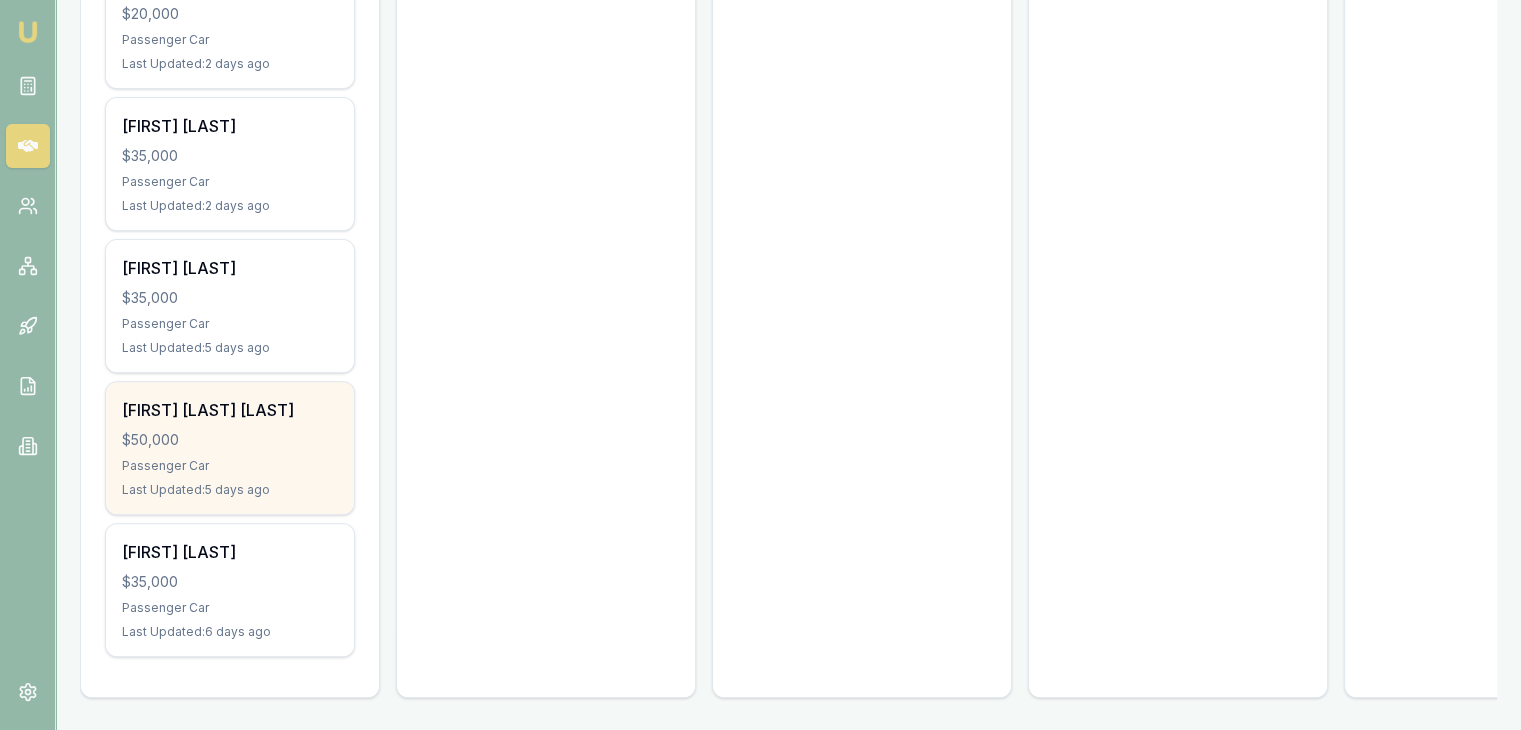 click on "James Awuol Makuei $50,000 Passenger Car Last Updated:  5 days ago" at bounding box center (230, 448) 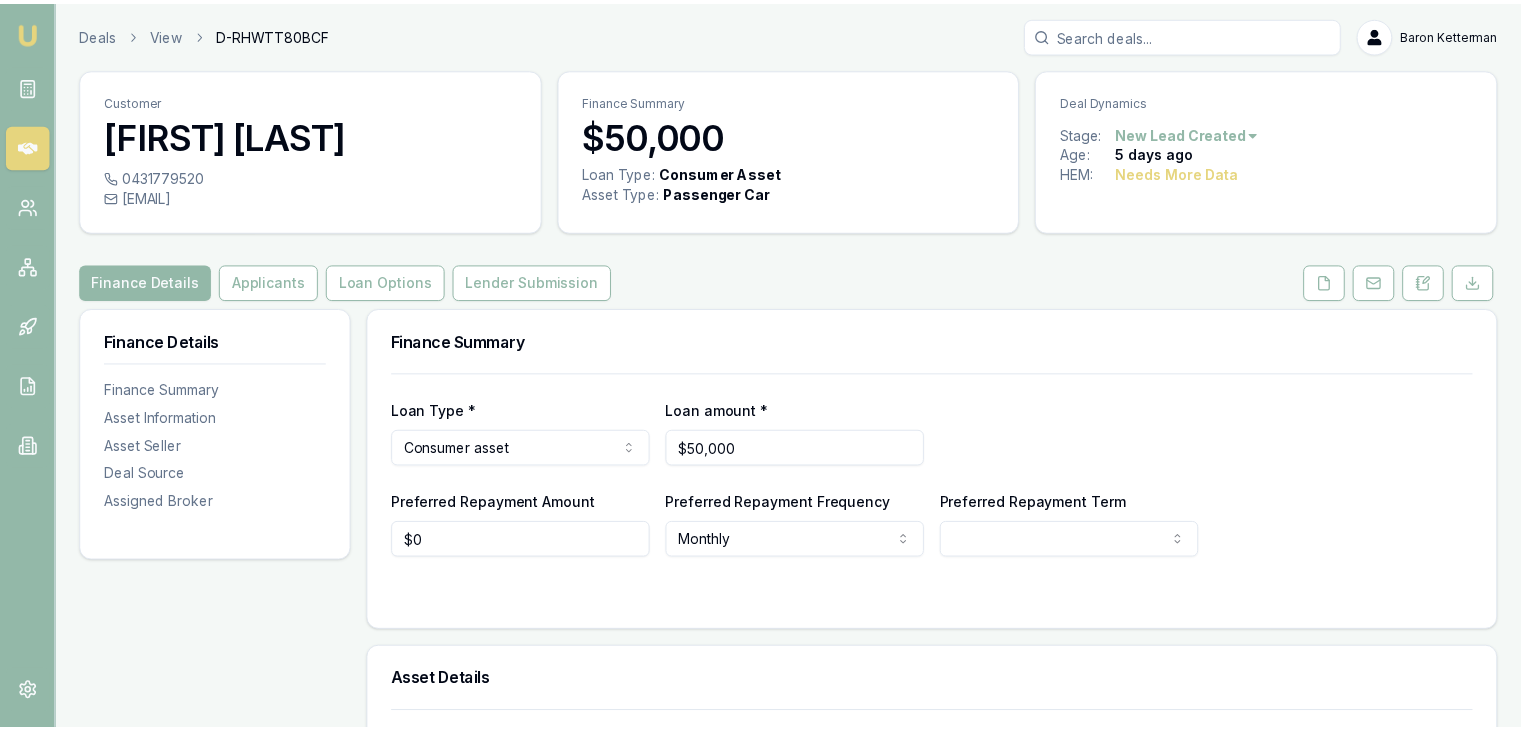 scroll, scrollTop: 0, scrollLeft: 0, axis: both 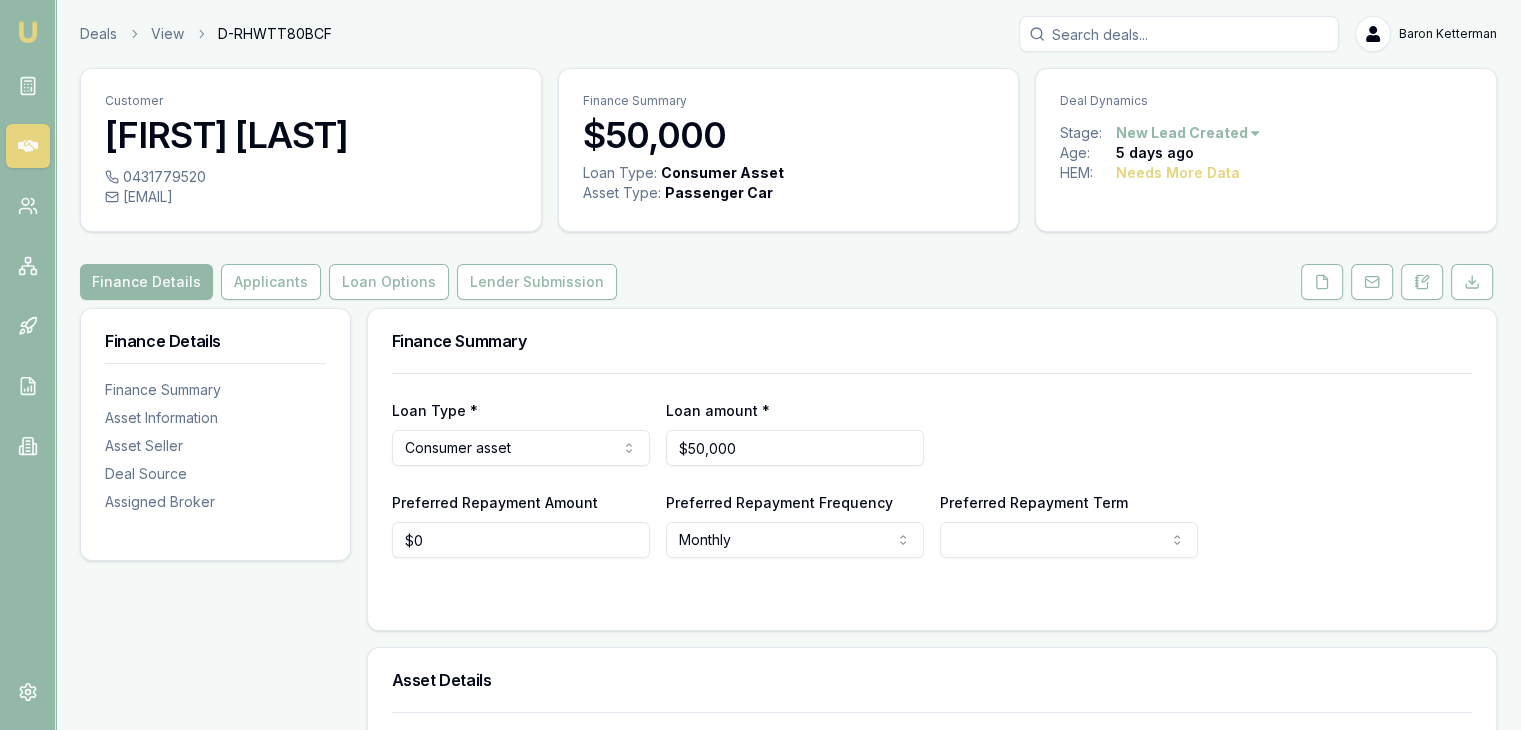 click 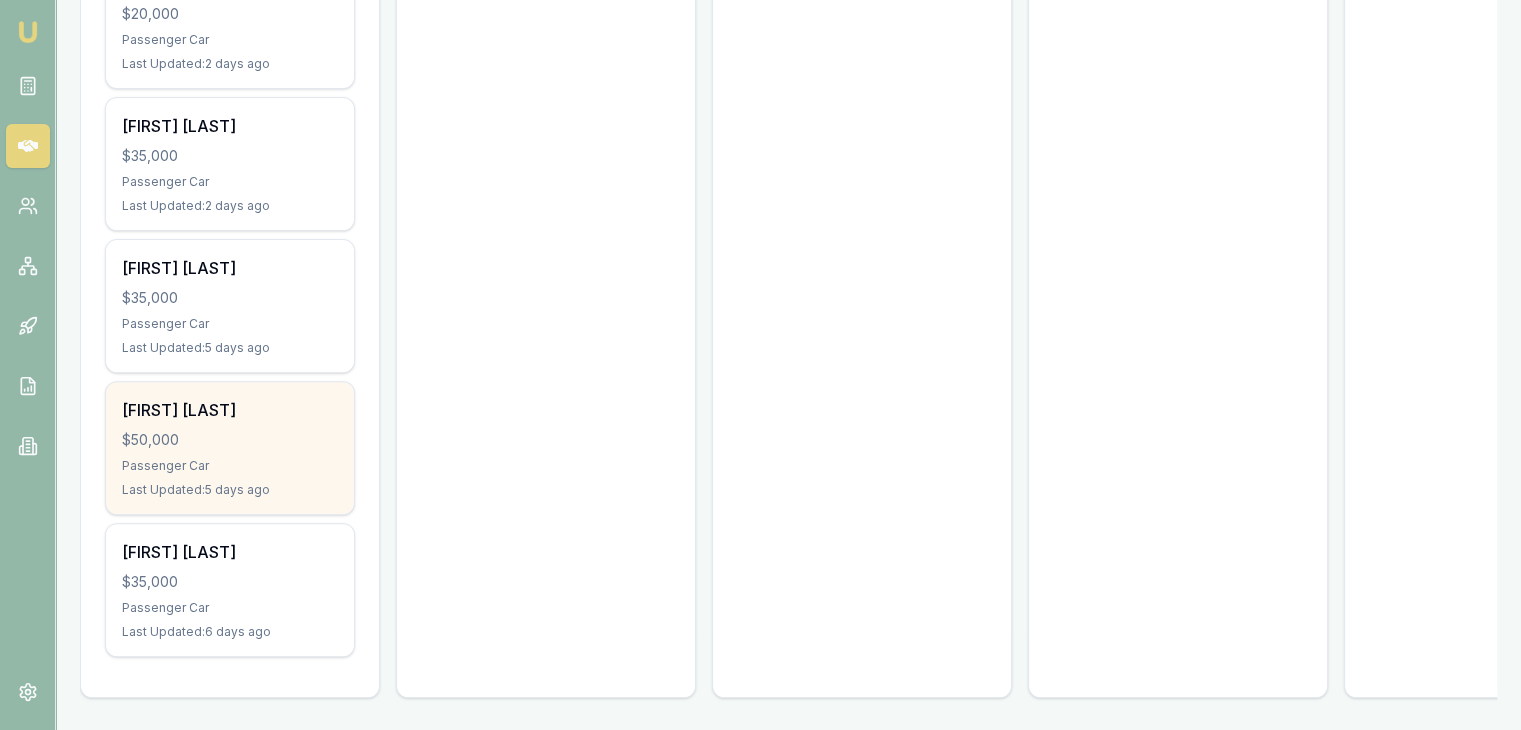 scroll, scrollTop: 647, scrollLeft: 0, axis: vertical 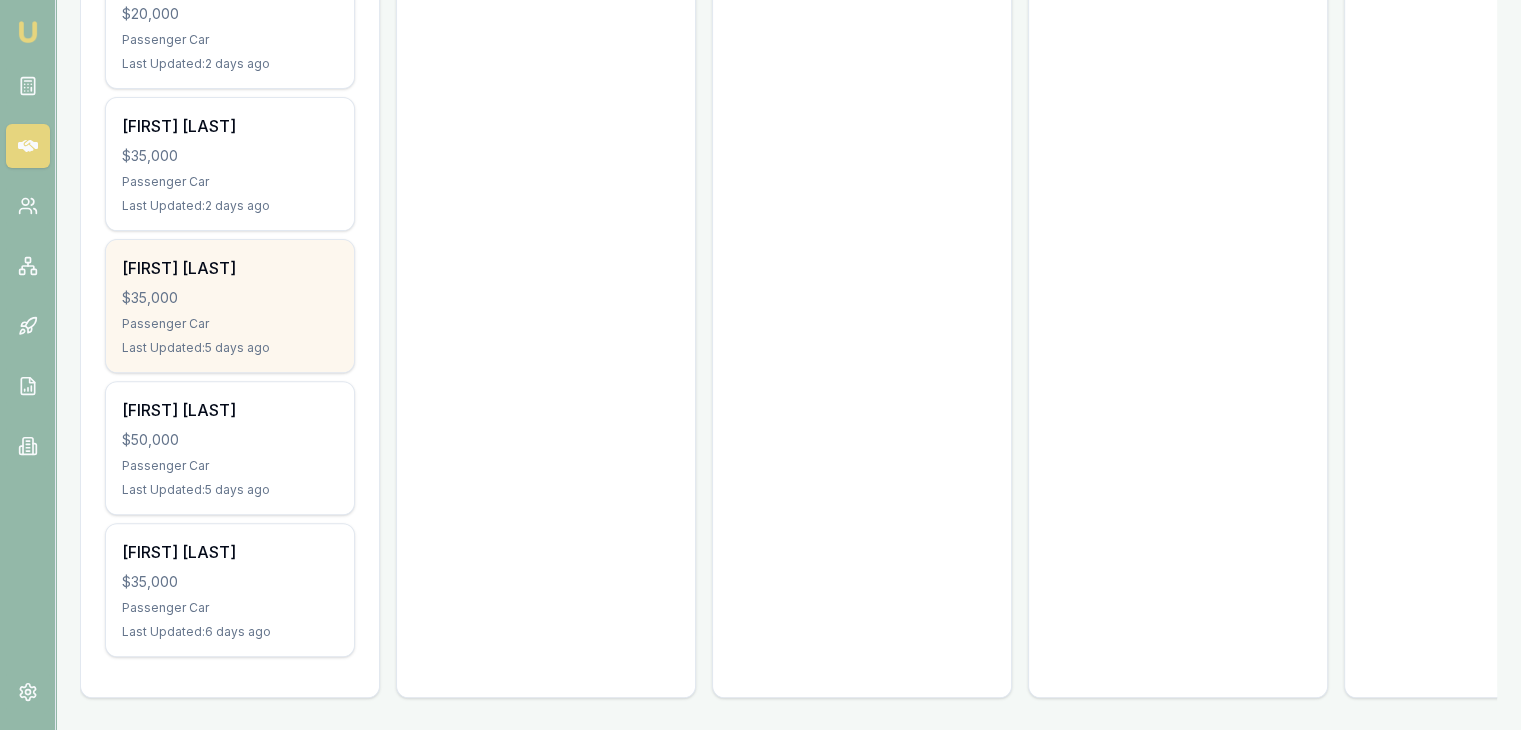 click on "Passenger Car" at bounding box center [230, 324] 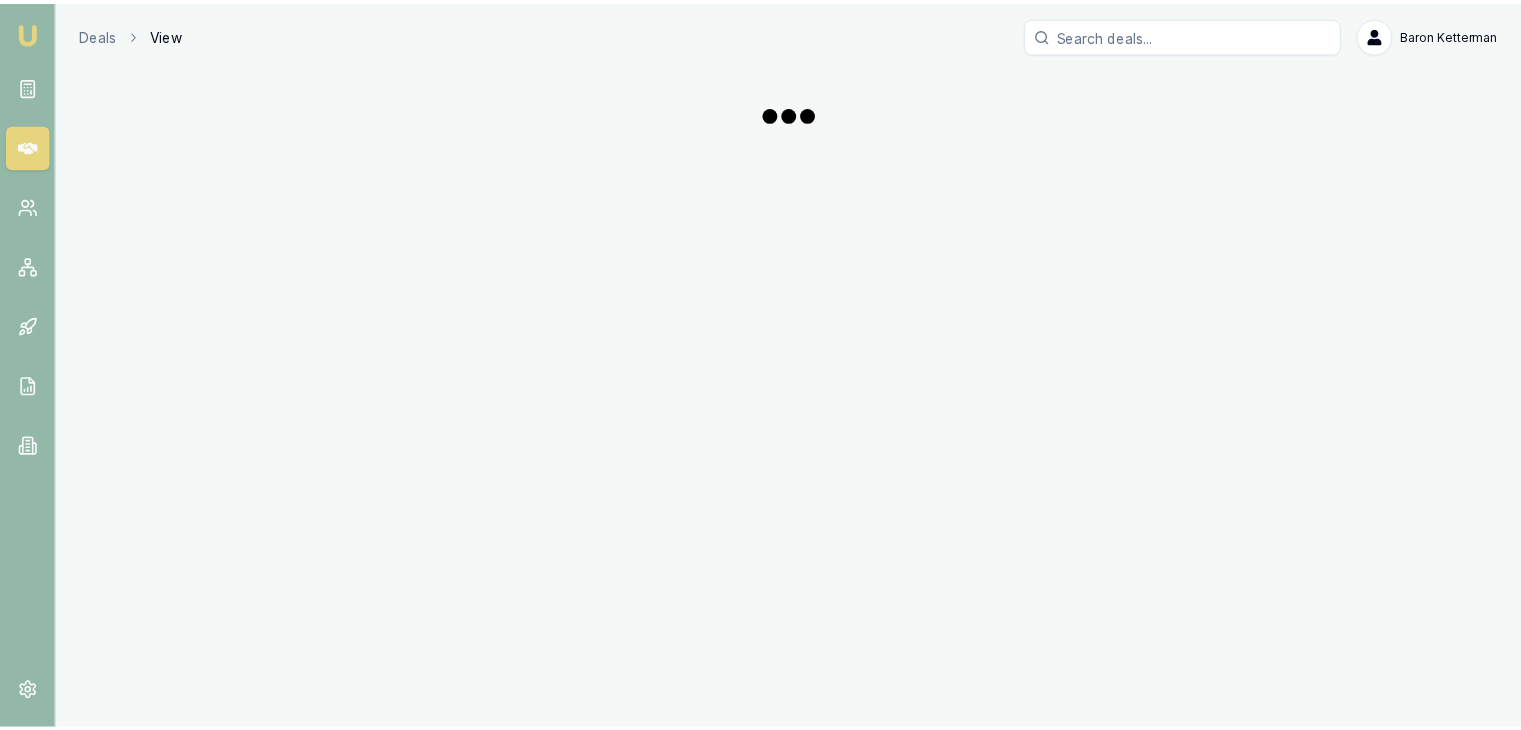 scroll, scrollTop: 0, scrollLeft: 0, axis: both 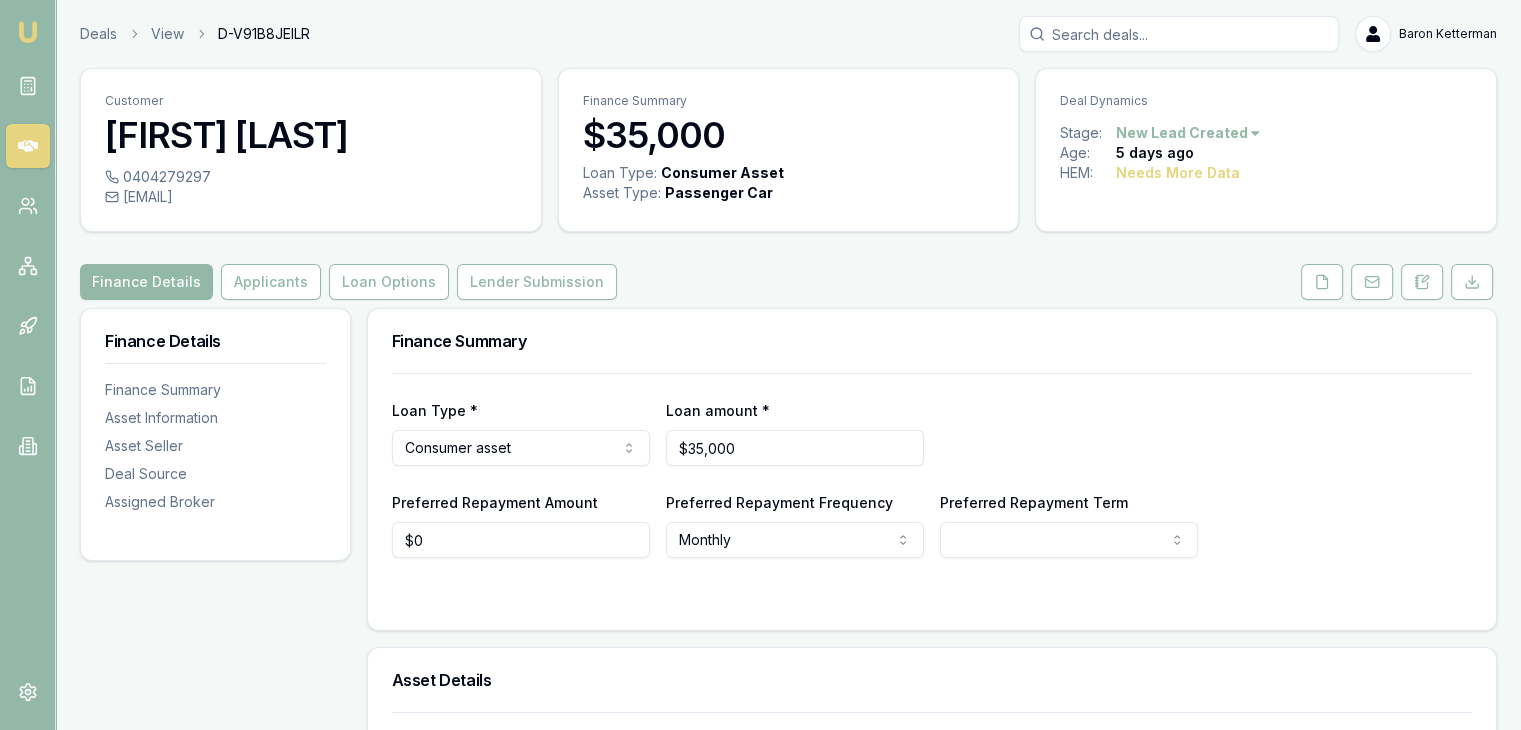 click 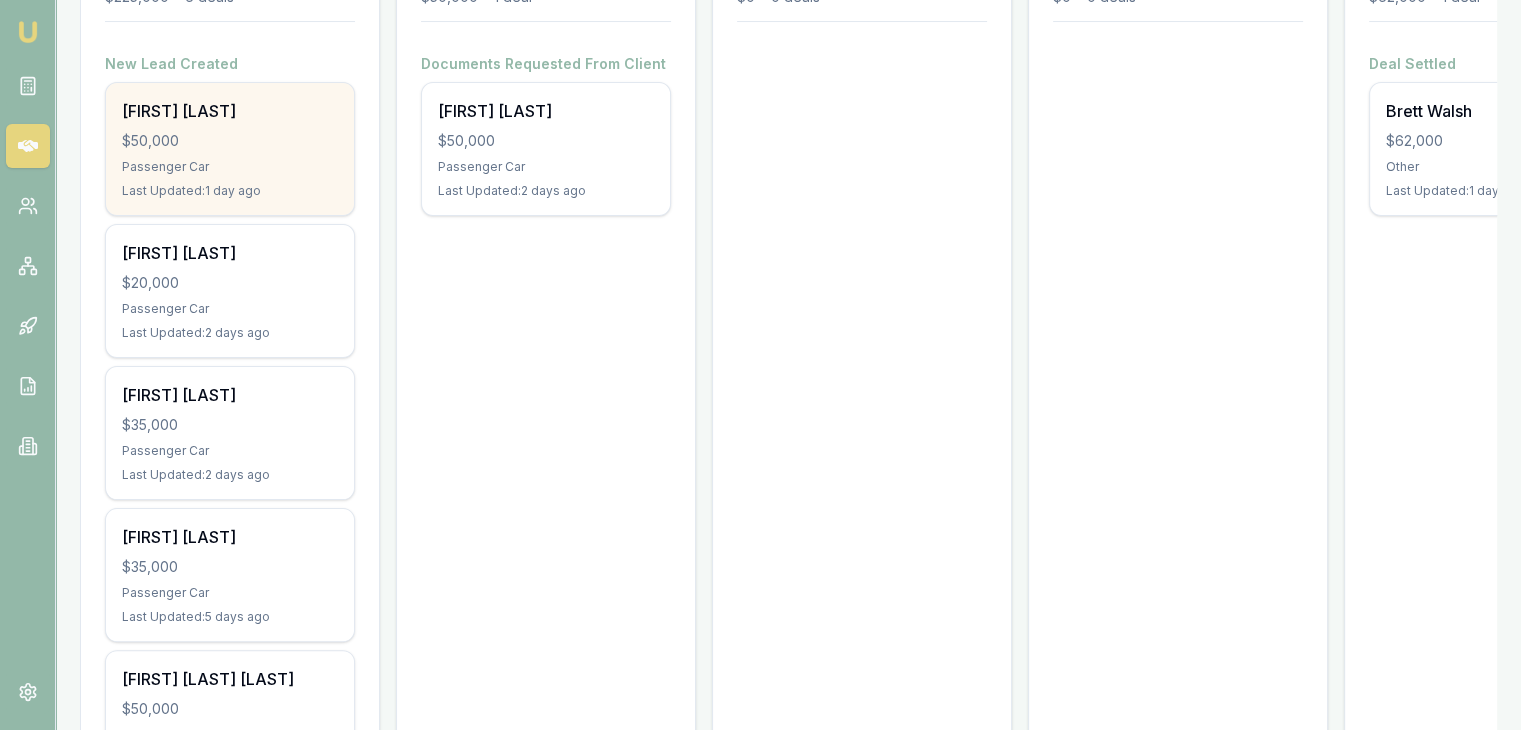scroll, scrollTop: 400, scrollLeft: 0, axis: vertical 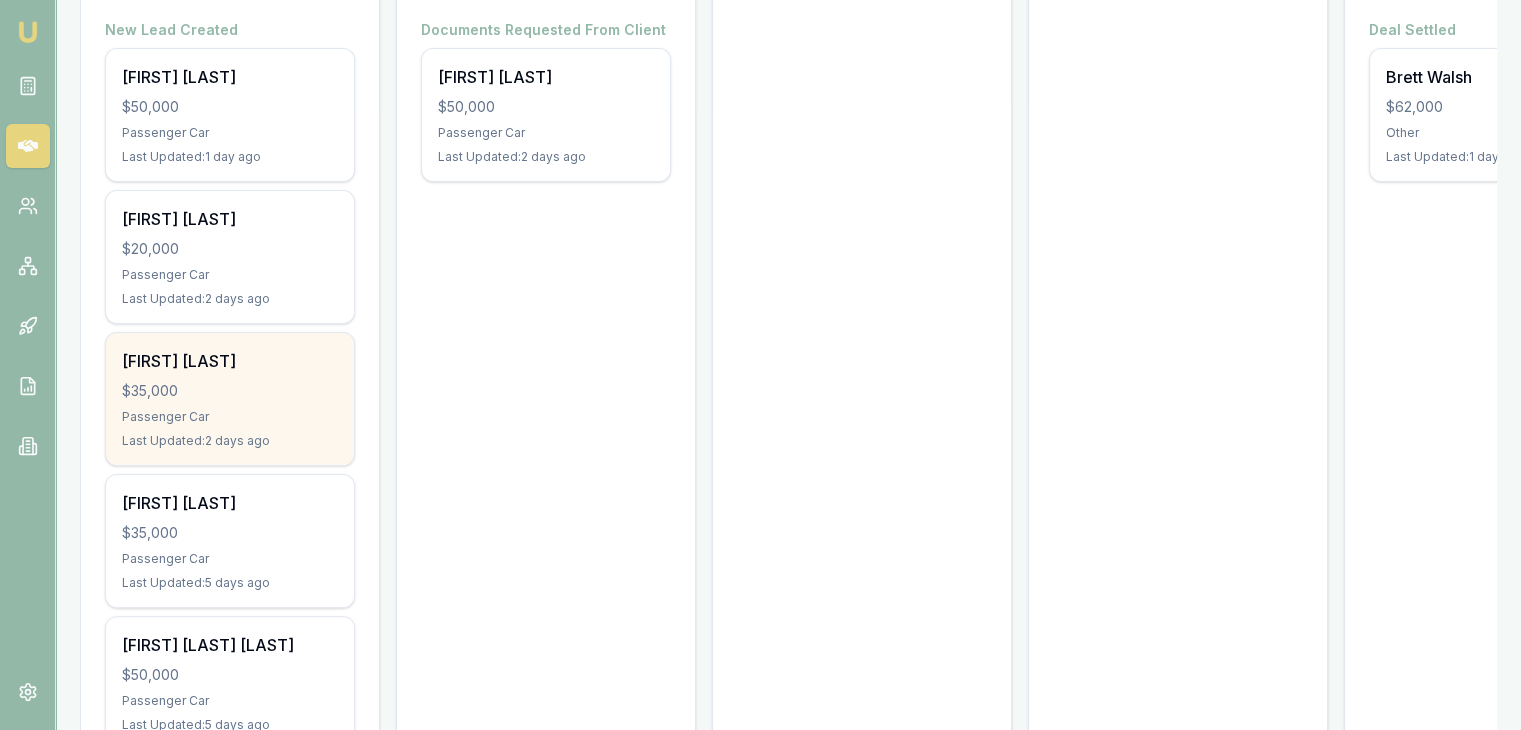 click on "$35,000" at bounding box center (230, 391) 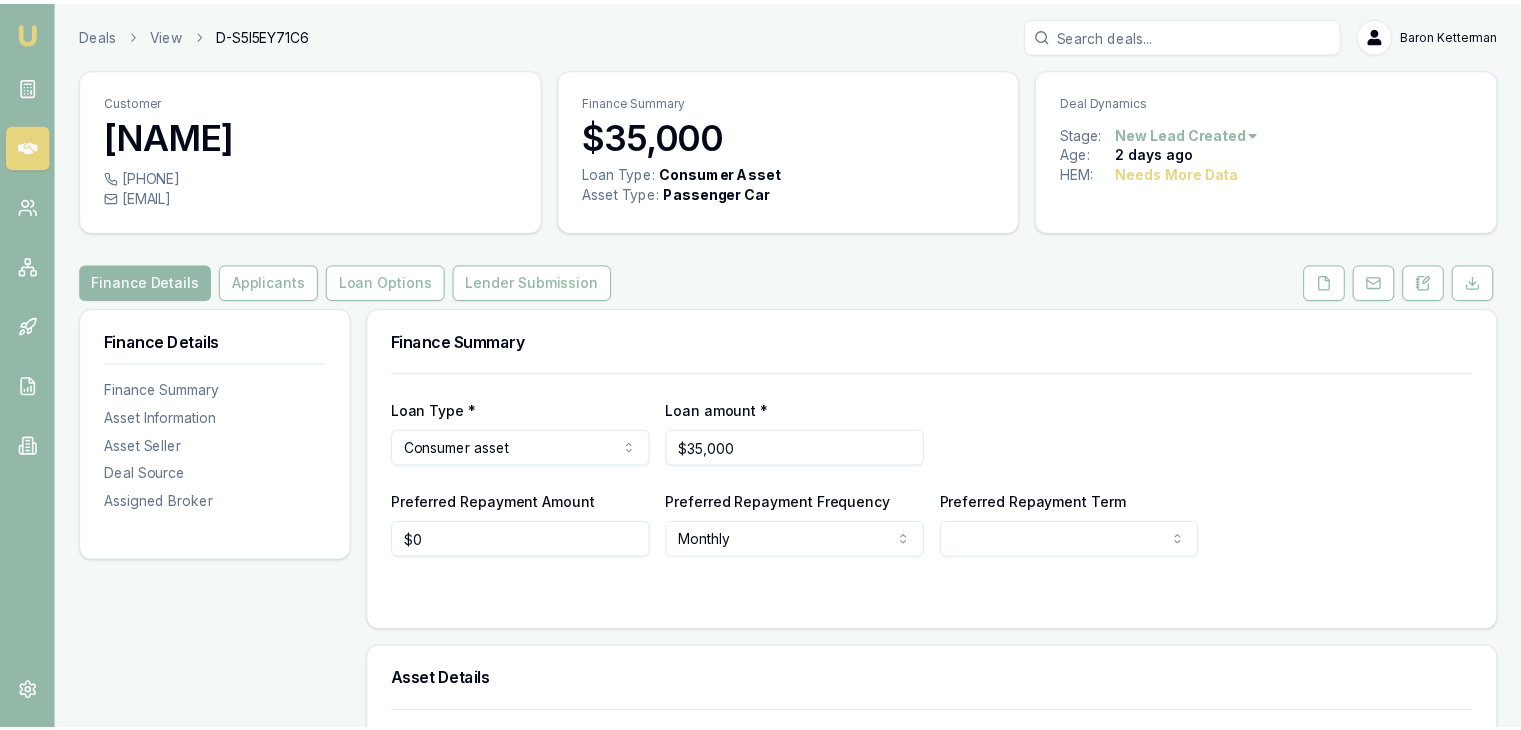 scroll, scrollTop: 0, scrollLeft: 0, axis: both 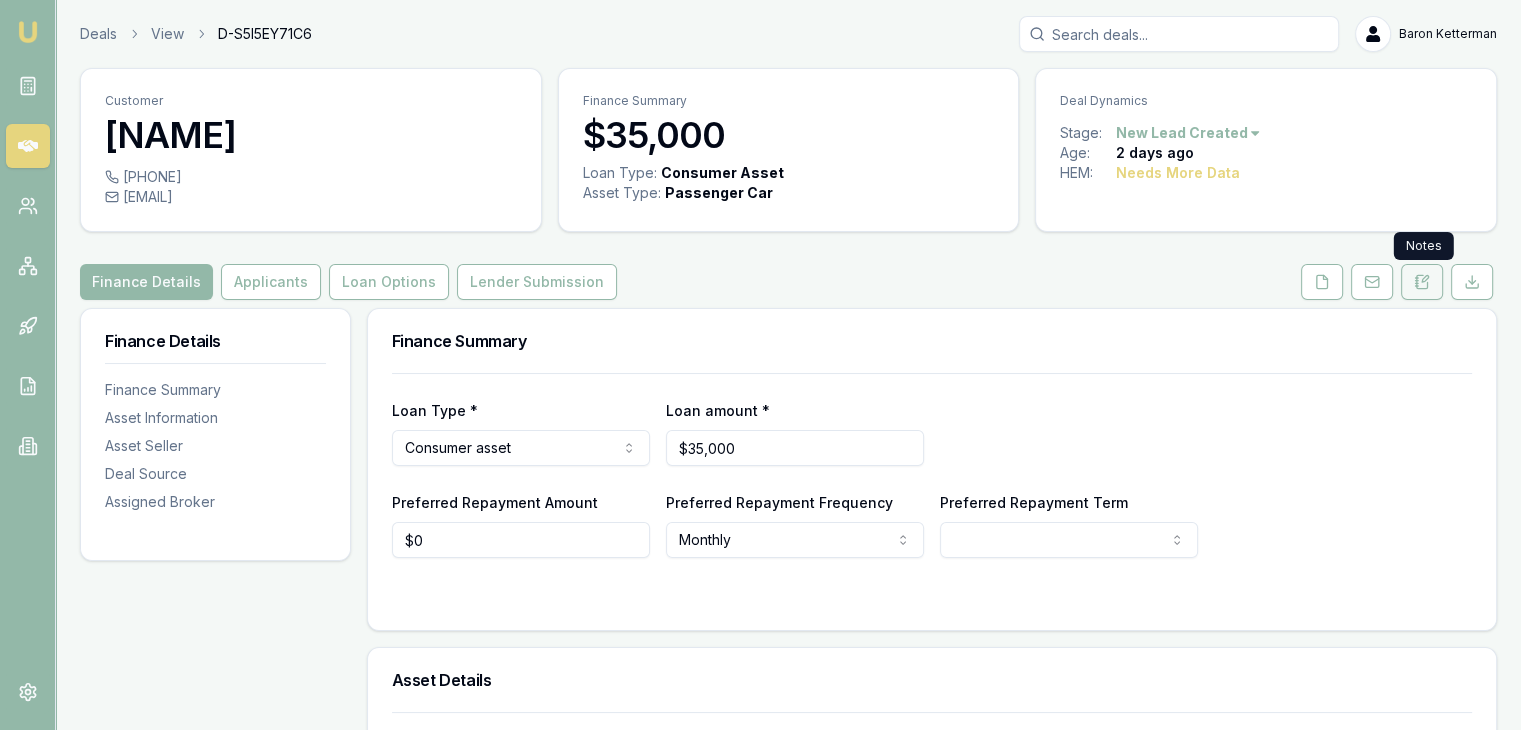 click 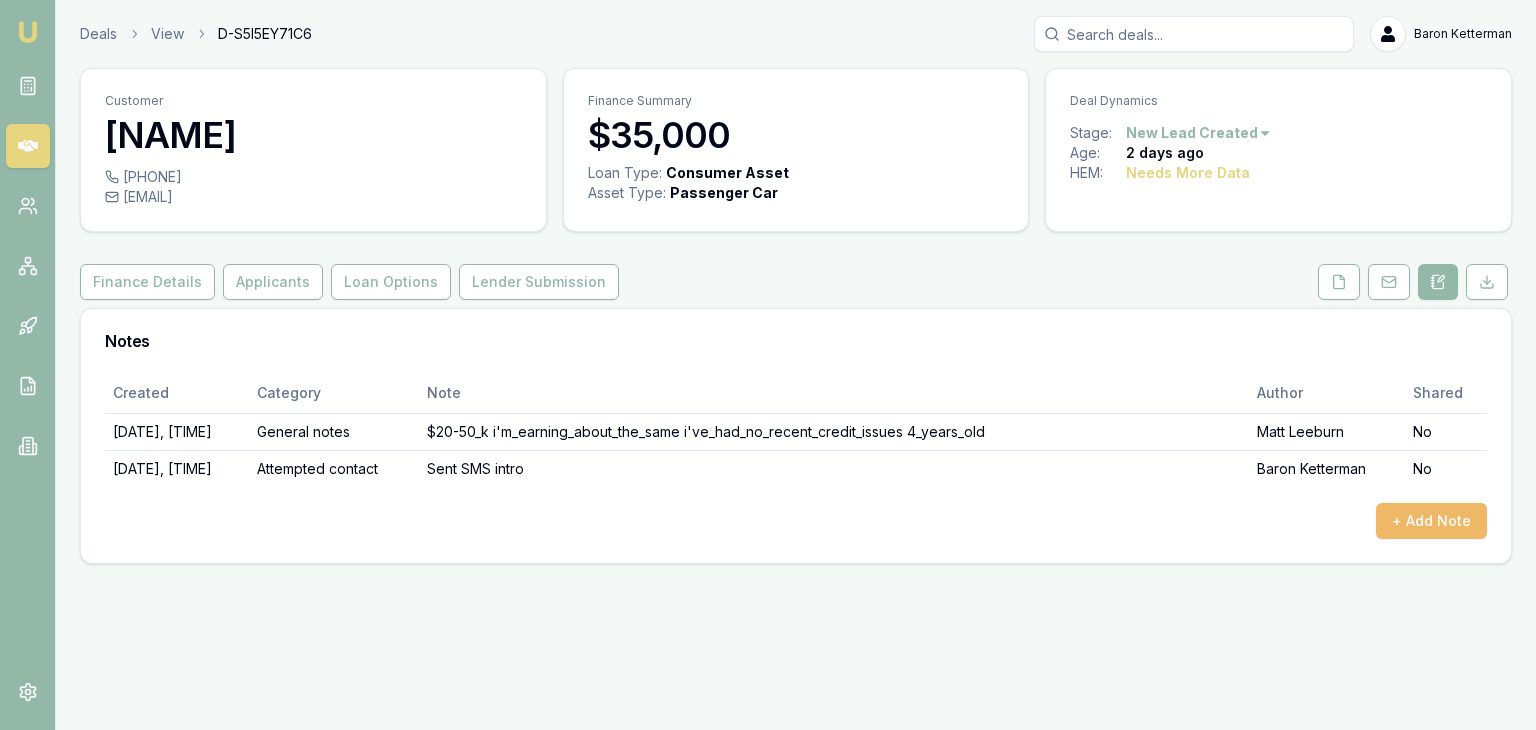 click on "+ Add Note" at bounding box center [1431, 521] 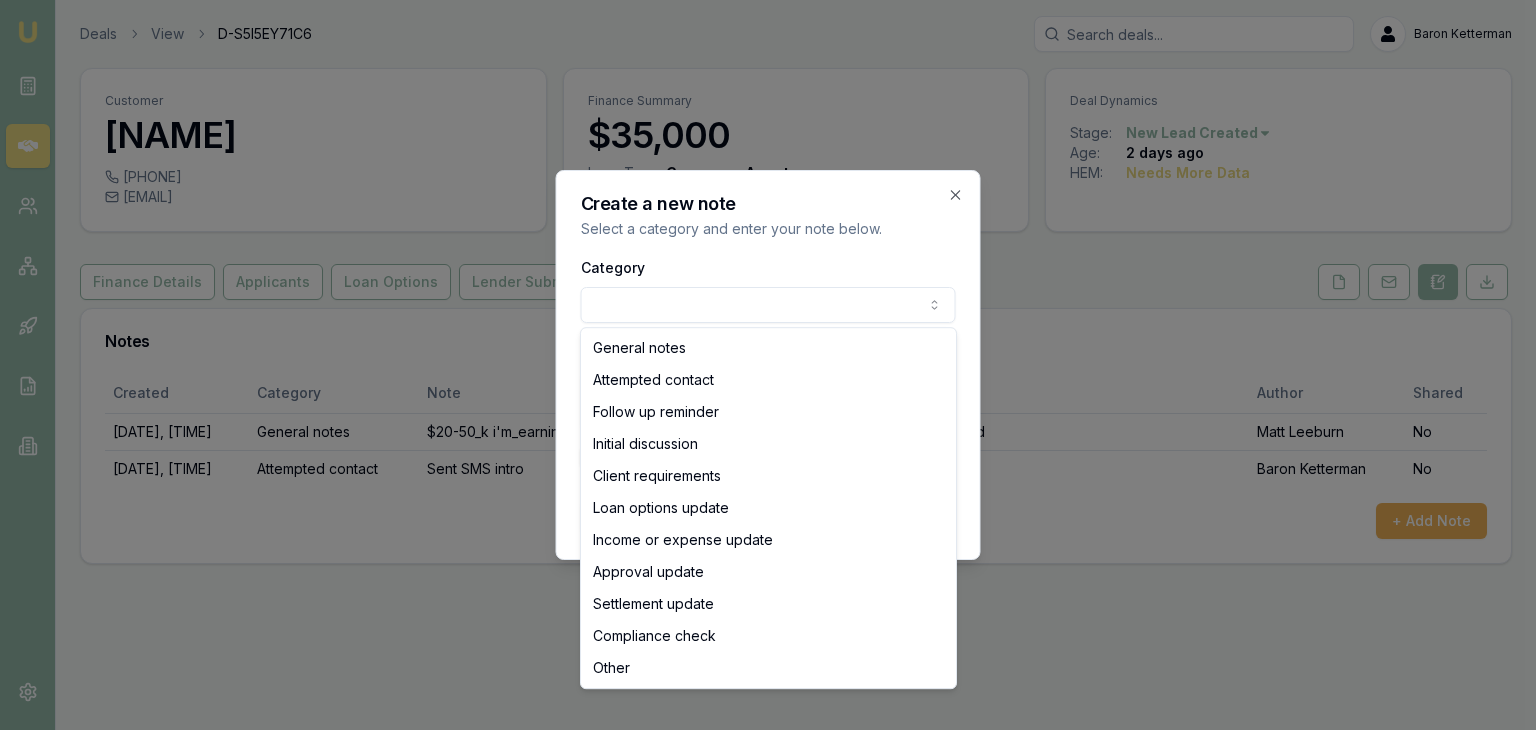 click on "Emu Broker Deals View D-S5I5EY71C6 Baron Ketterman Toggle Menu Customer Kyle Campbell 0407255464 k.cambo@outlook.com Finance Summary $35,000 Loan Type: Consumer Asset Asset Type : Passenger Car Deal Dynamics Stage: New Lead Created Age: 2 days ago HEM: Needs More Data Finance Details Applicants Loan Options Lender Submission Notes Created Category Note Author Shared 7/14/2025, 2:55:10 PM General notes $20-50_k
i'm_earning_about_the_same
i've_had_no_recent_credit_issues
4_years_old Matt Leeburn No 7/14/2025, 2:58:16 PM Attempted contact Sent SMS intro Baron Ketterman No + Add Note Create a new note Select a category and enter your note below. Category  General notes Attempted contact Follow up reminder Initial discussion Client requirements Loan options update Income or expense update Approval update Settlement update Compliance check Other Details  Share note with partner? Create note Close General notes Attempted contact Follow up reminder Initial discussion Client requirements Loan options update" at bounding box center [768, 365] 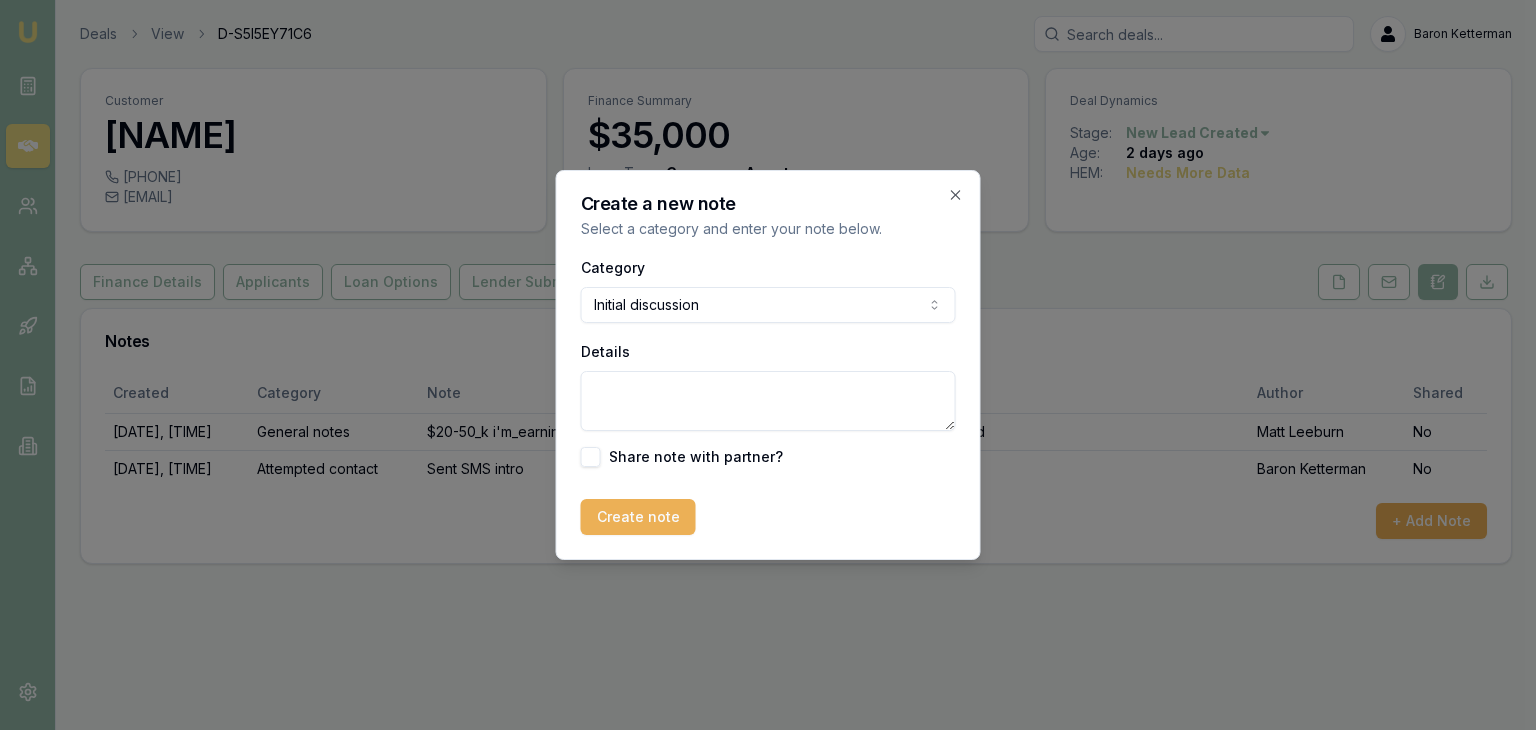 click on "Details" at bounding box center [768, 401] 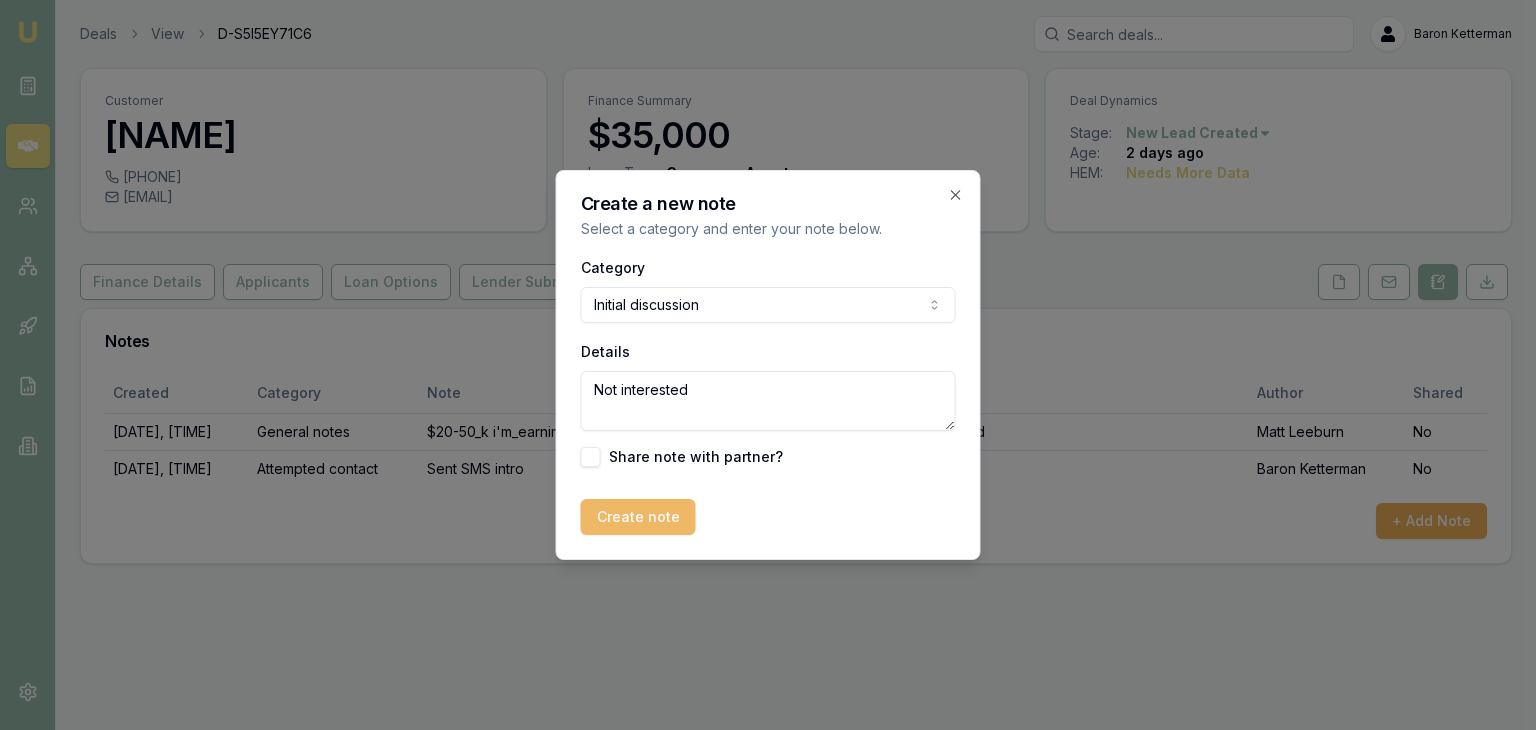type on "Not interested" 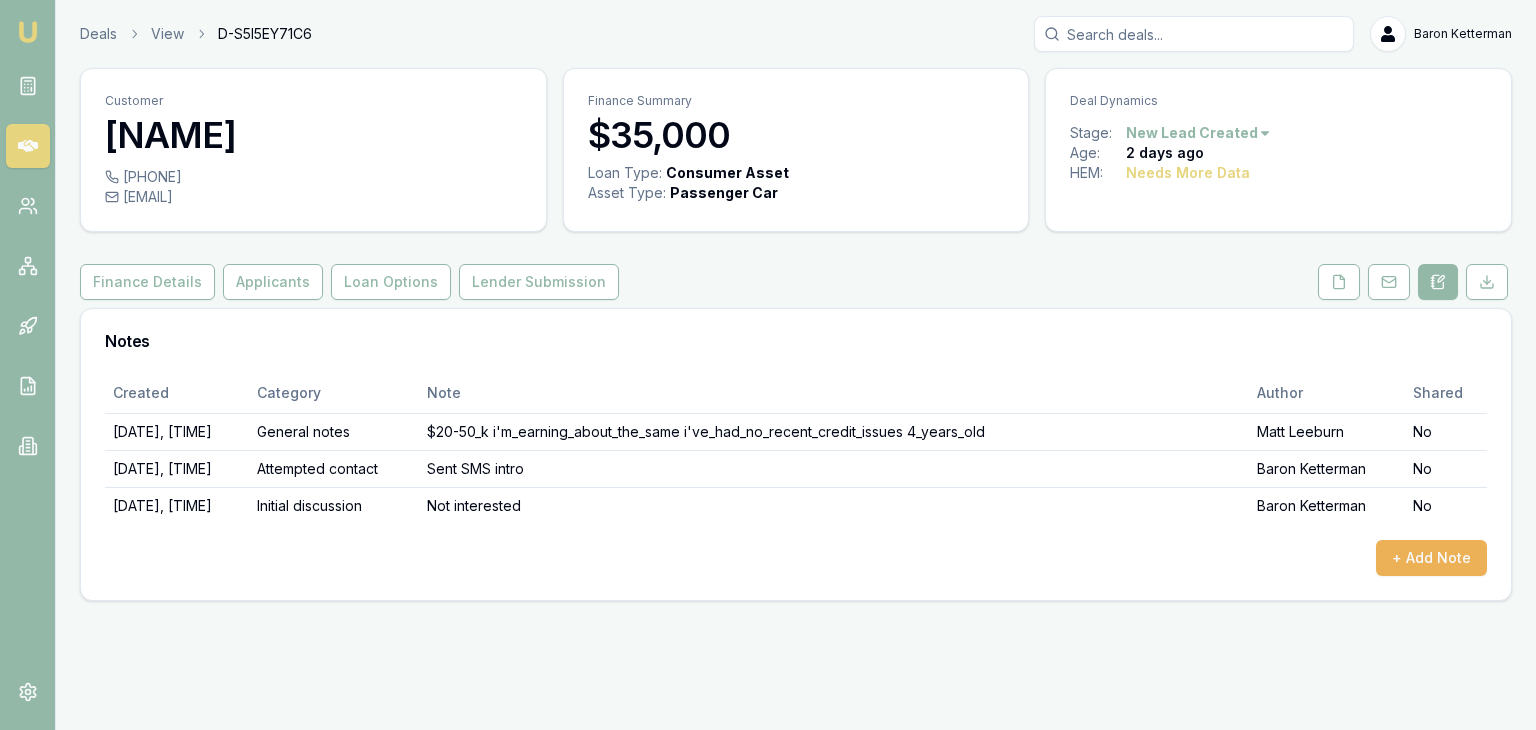 click on "Emu Broker Deals View D-S5I5EY71C6 Baron Ketterman Toggle Menu Customer Kyle Campbell 0407255464 k.cambo@outlook.com Finance Summary $35,000 Loan Type: Consumer Asset Asset Type : Passenger Car Deal Dynamics Stage: New Lead Created Age: 2 days ago HEM: Needs More Data Finance Details Applicants Loan Options Lender Submission Notes Created Category Note Author Shared 7/14/2025, 2:55:10 PM General notes $20-50_k
i'm_earning_about_the_same
i've_had_no_recent_credit_issues
4_years_old Matt Leeburn No 7/14/2025, 2:58:16 PM Attempted contact Sent SMS intro Baron Ketterman No 7/17/2025, 9:41:18 AM Initial discussion Not interested Baron Ketterman No + Add Note" at bounding box center [768, 365] 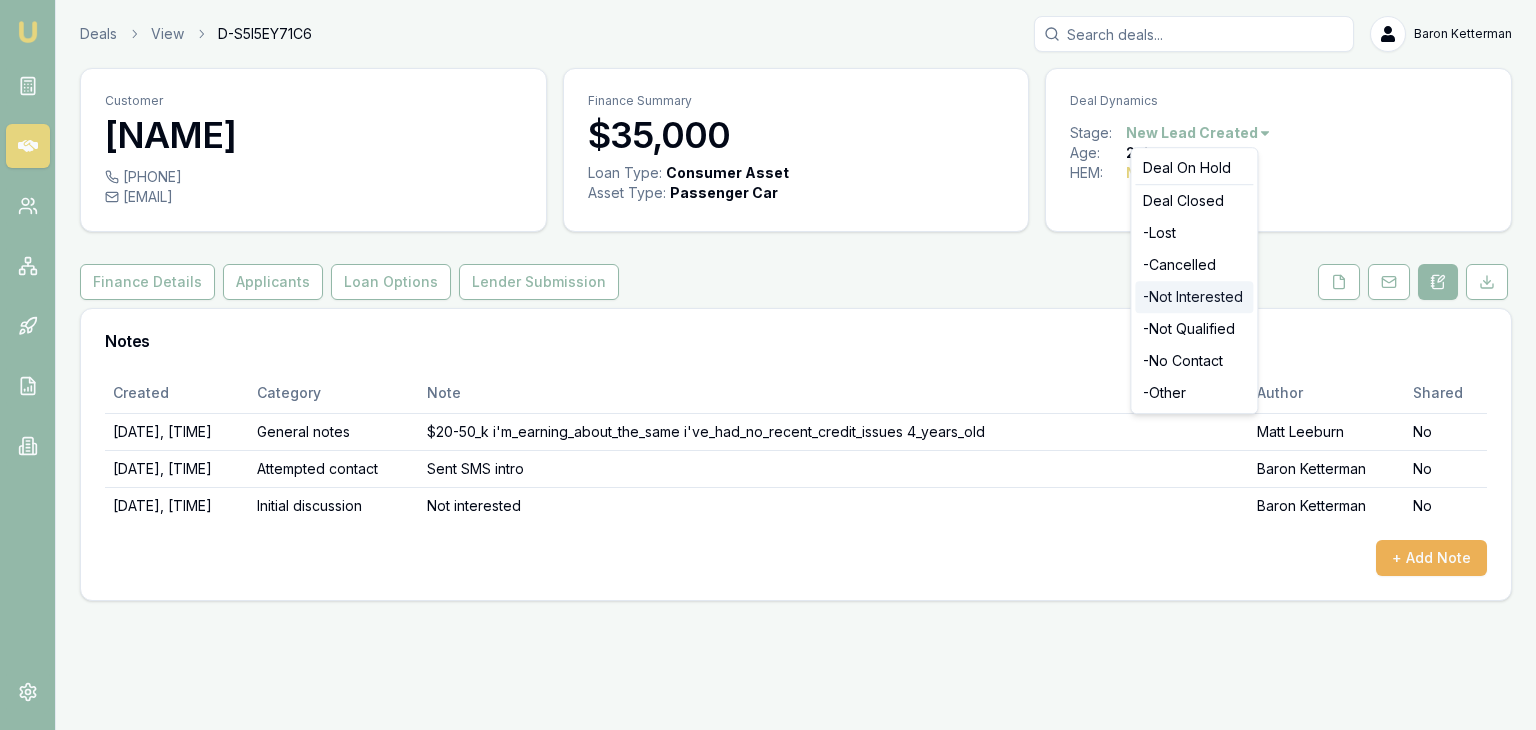 click on "-  Not Interested" at bounding box center [1194, 297] 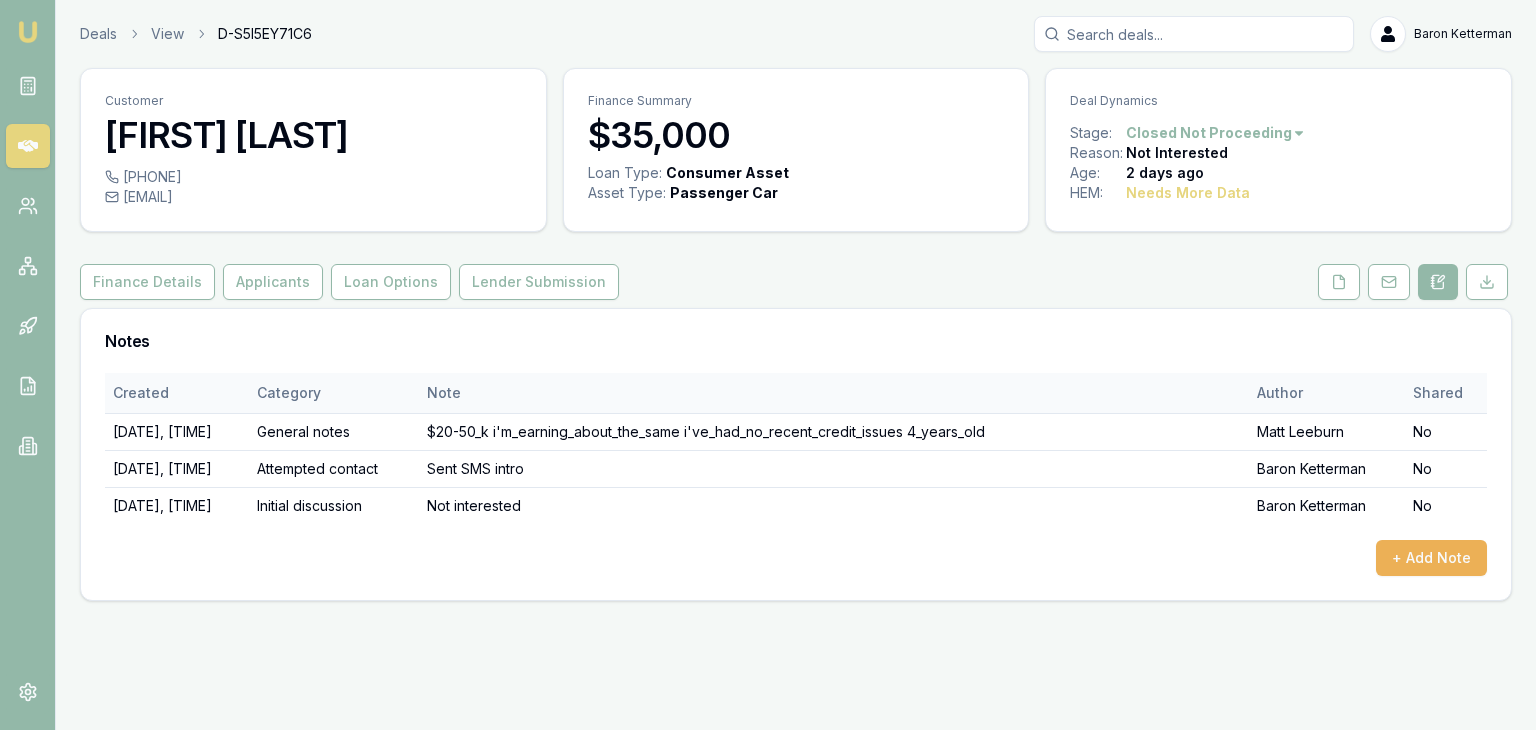 scroll, scrollTop: 0, scrollLeft: 0, axis: both 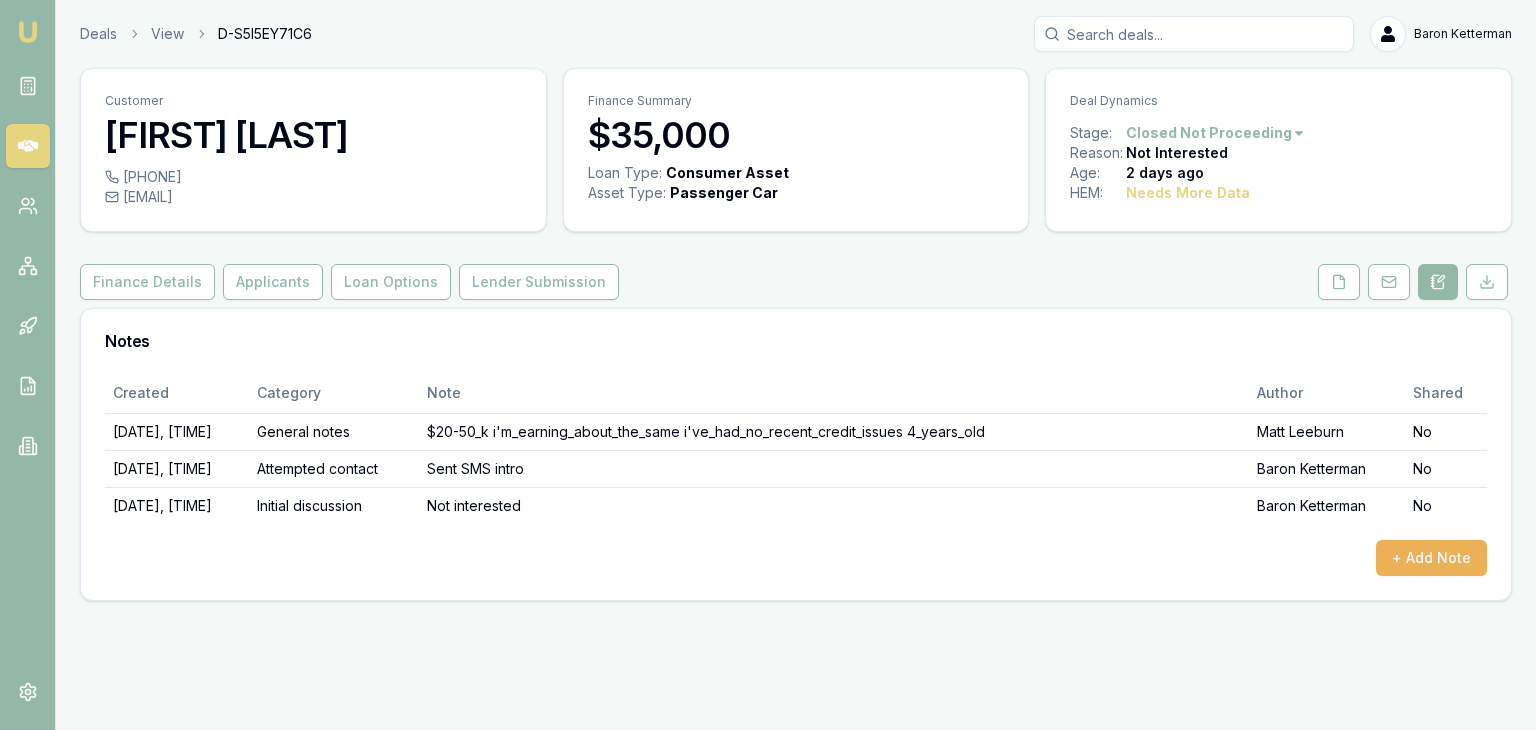 click 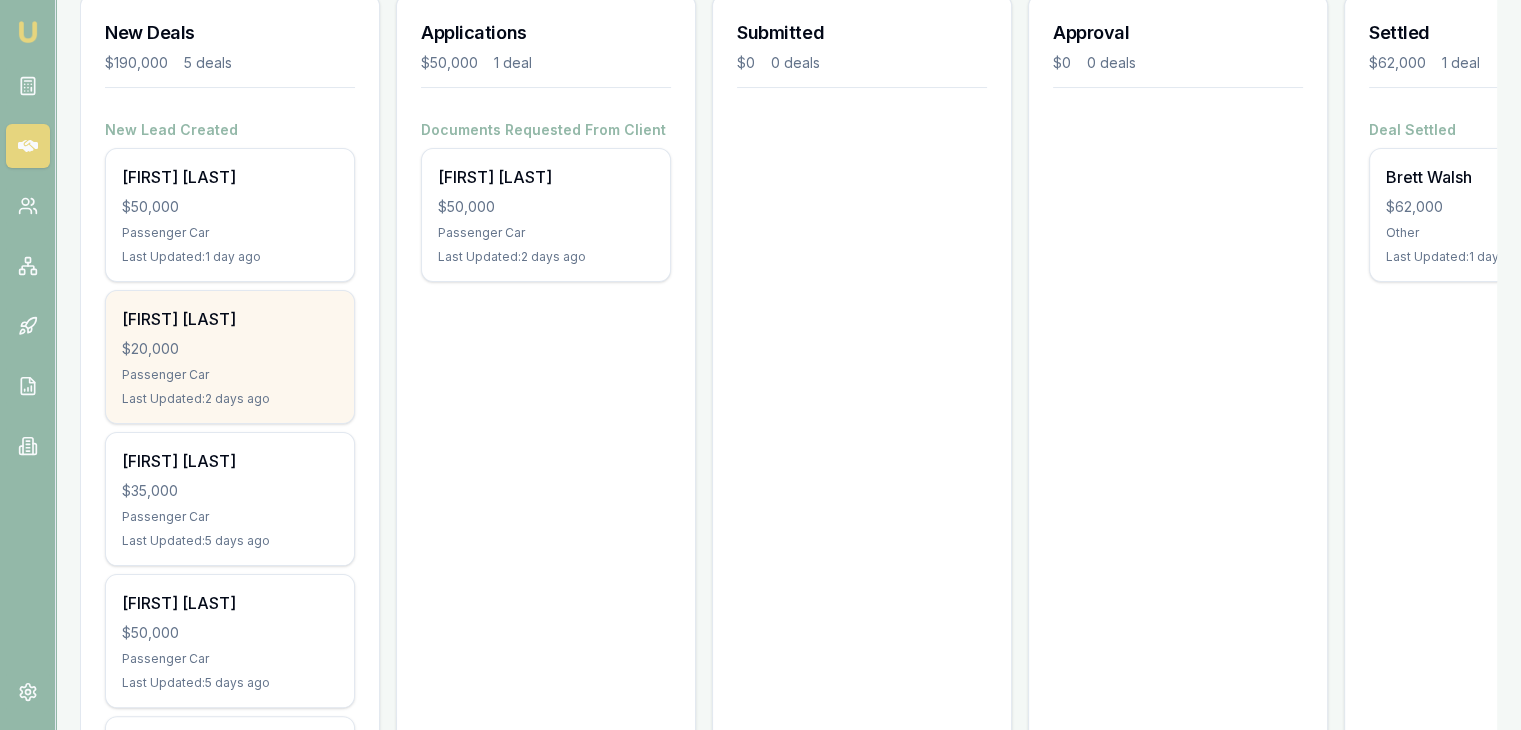 scroll, scrollTop: 505, scrollLeft: 0, axis: vertical 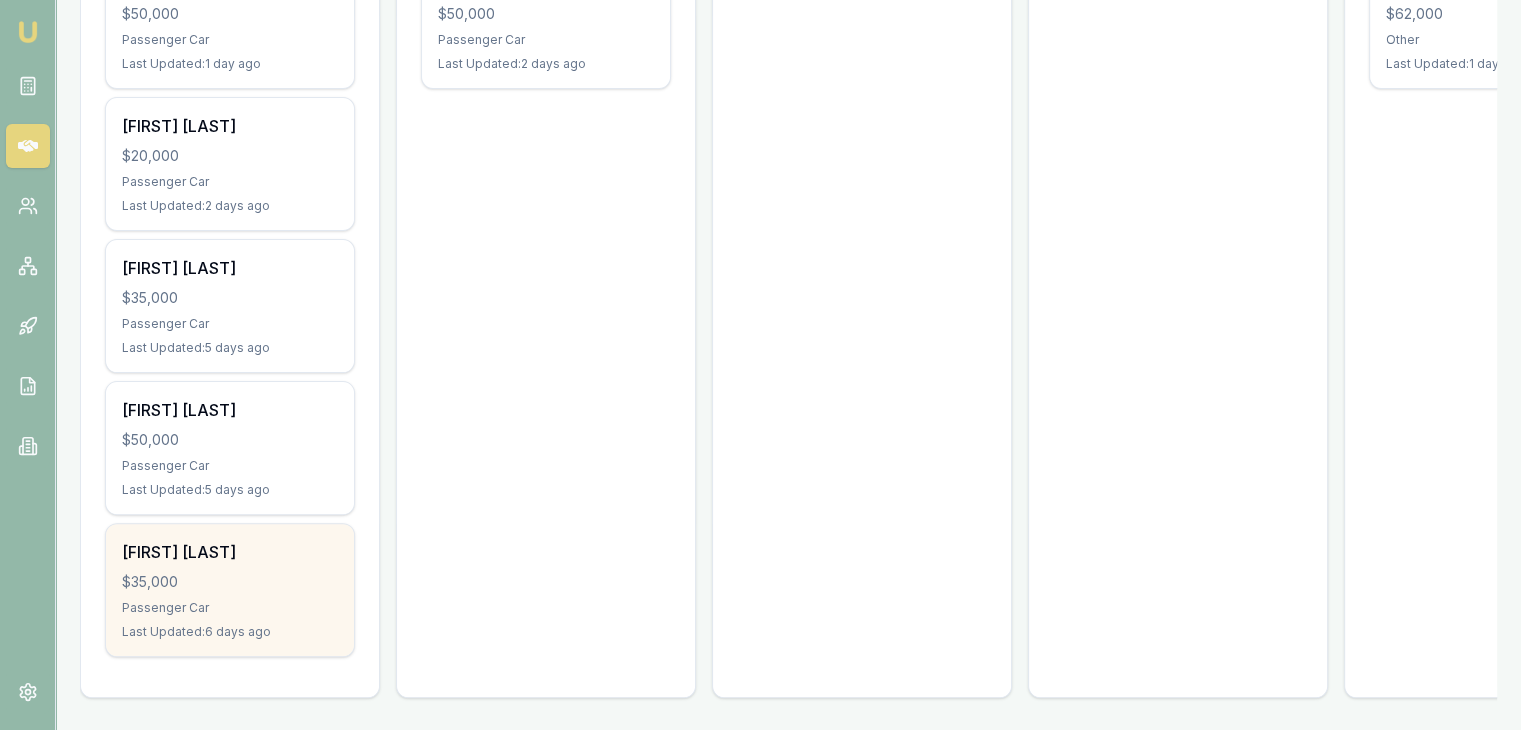 click on "$35,000" at bounding box center (230, 582) 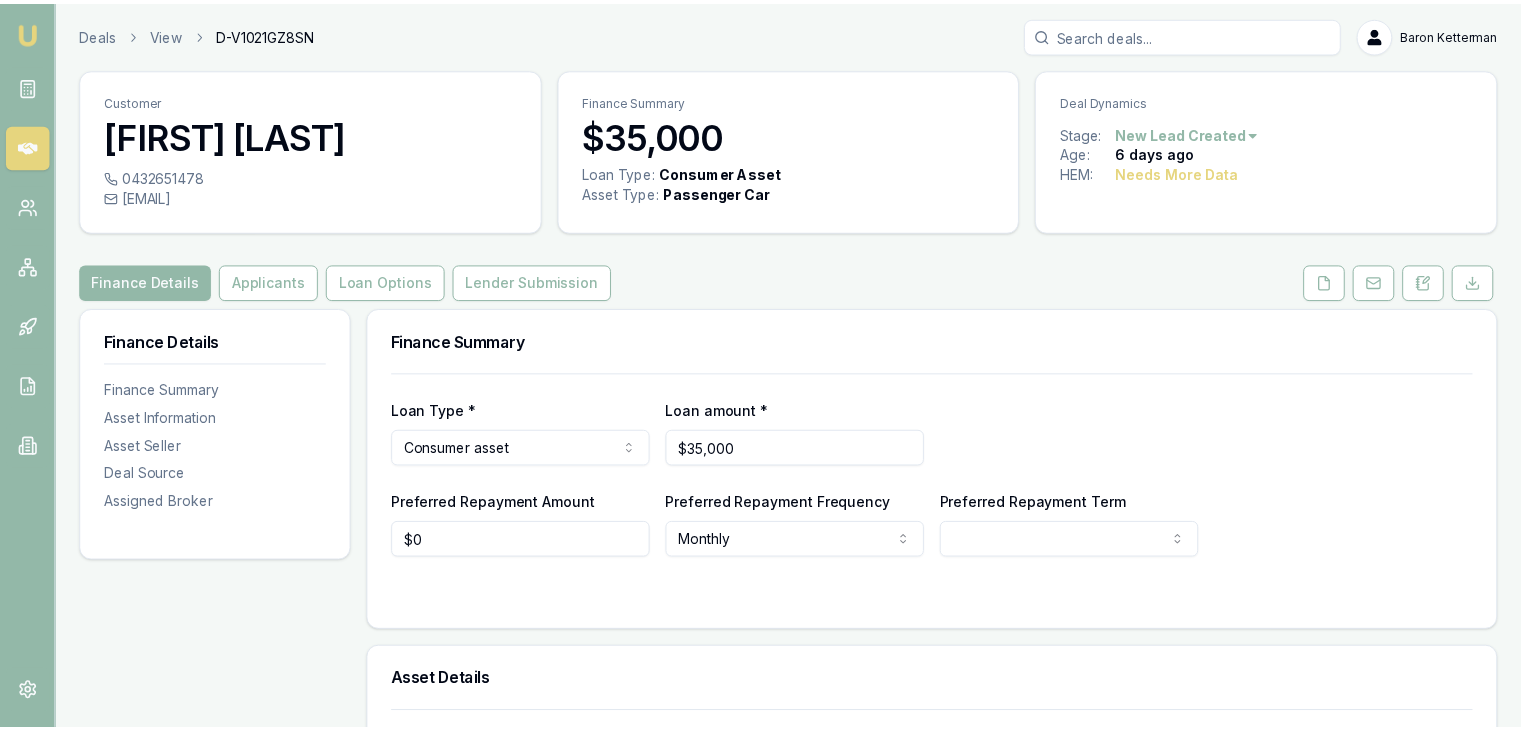 scroll, scrollTop: 0, scrollLeft: 0, axis: both 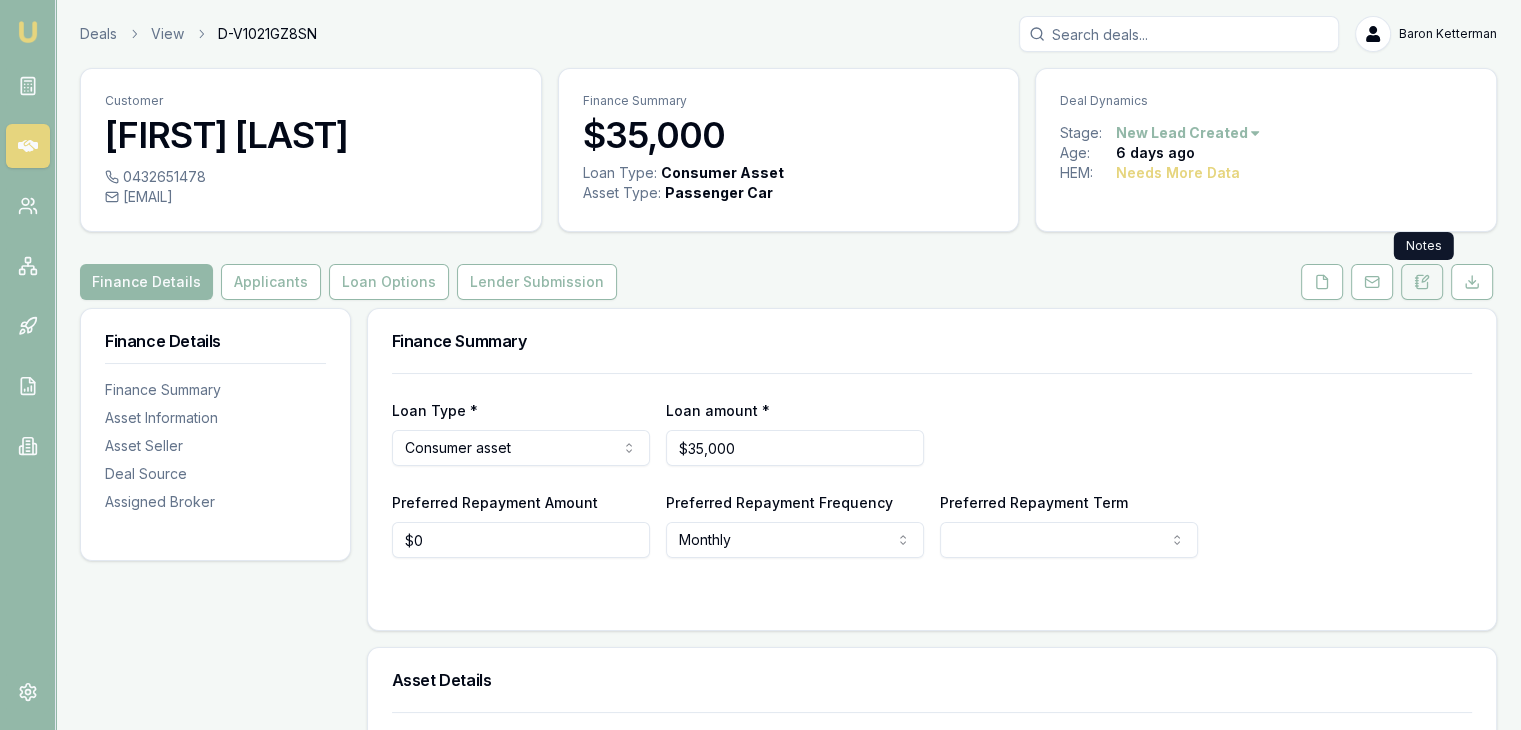 click at bounding box center (1422, 282) 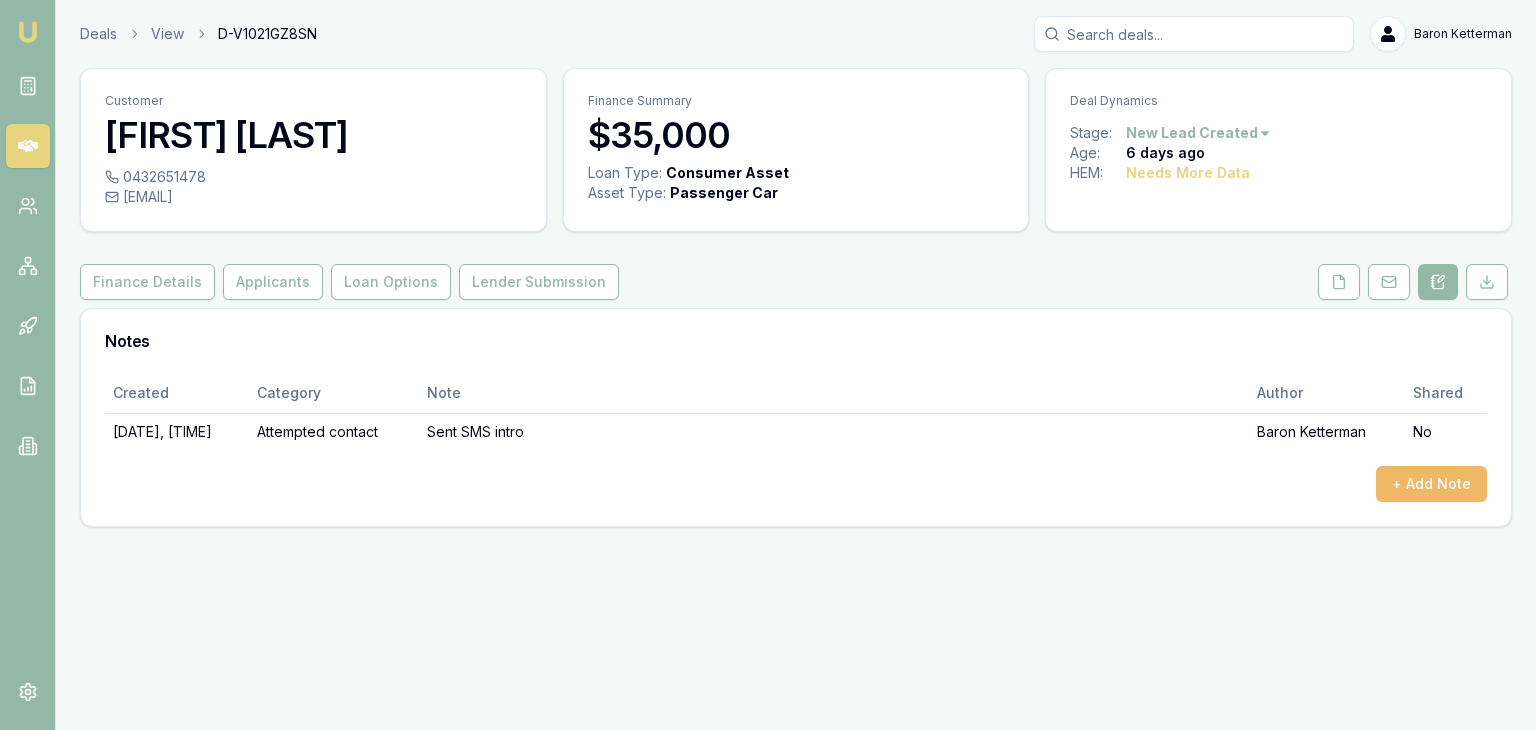 click on "+ Add Note" at bounding box center (1431, 484) 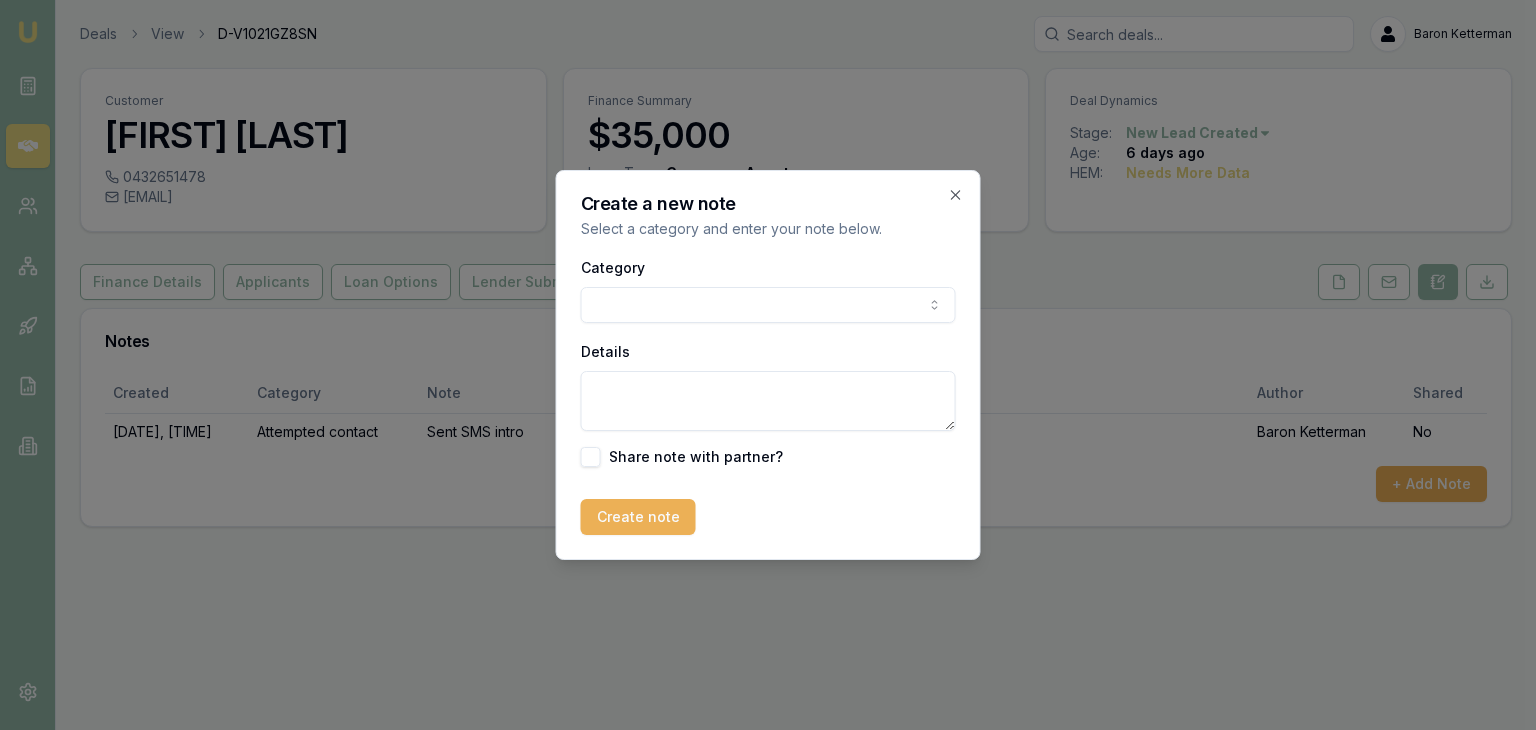 click on "[PRODUCT_CODE] [PERSON_NAME] [PERSON_NAME] [PHONE] [EMAIL] [CURRENCY] [NUMBER] [NUMBER] [NUMBER] [NUMBER] [NUMBER] [NUMBER] [NUMBER] [NUMBER] [NUMBER] [NUMBER] [NUMBER] [NUMBER] [NUMBER] [NUMBER] [NUMBER] [DATE], [TIME] [PERSON_NAME]" at bounding box center (768, 365) 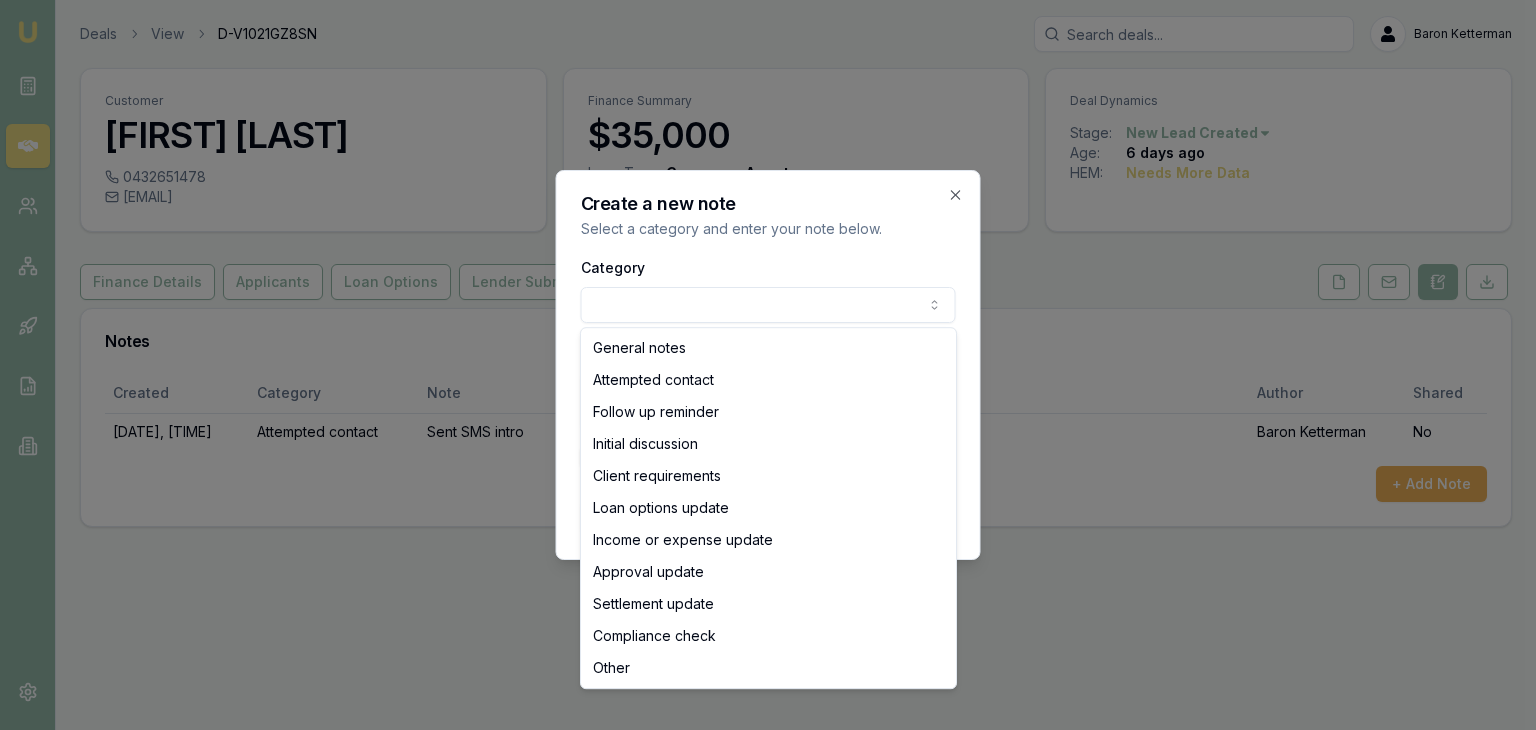 select on "ATTEMPTED_CONTACT" 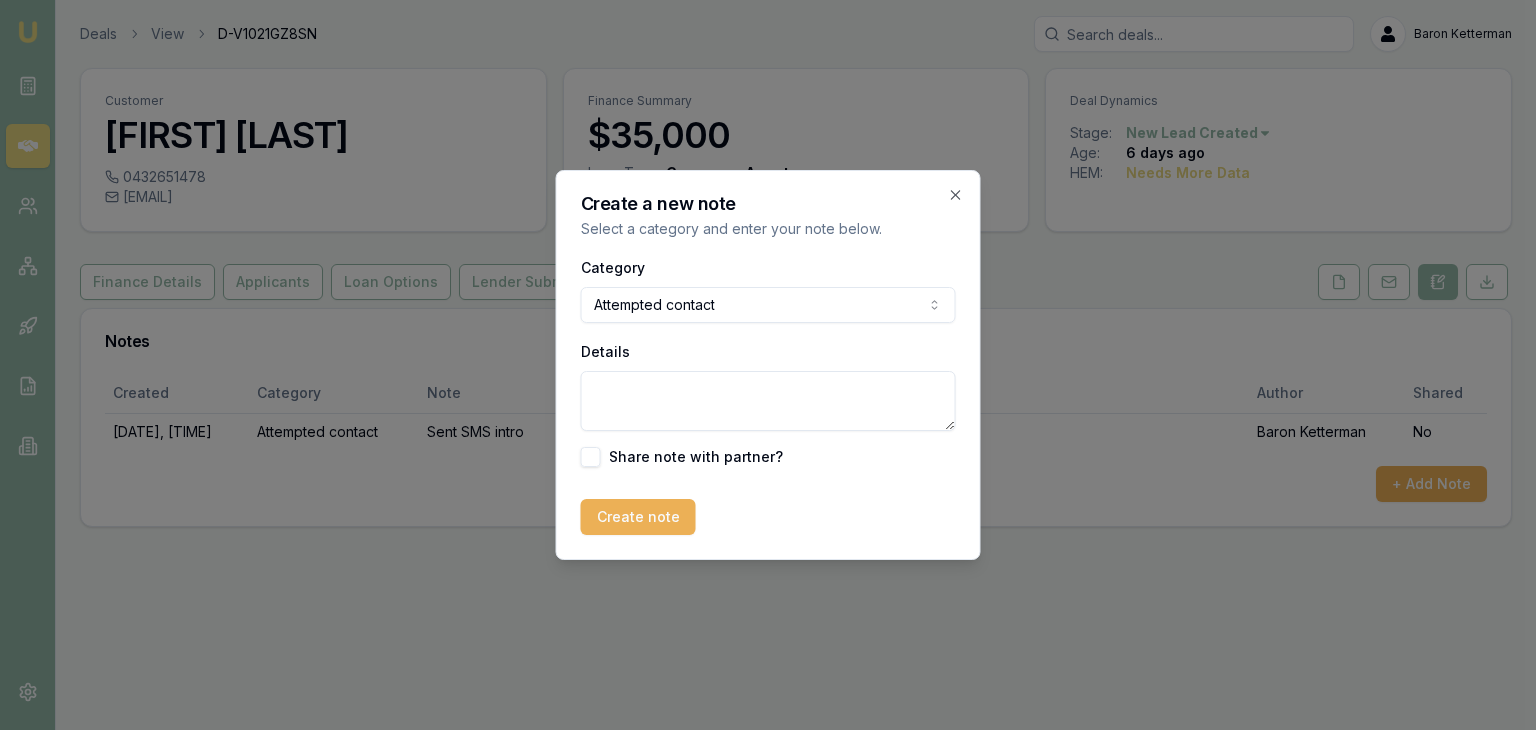click on "Details" at bounding box center (768, 401) 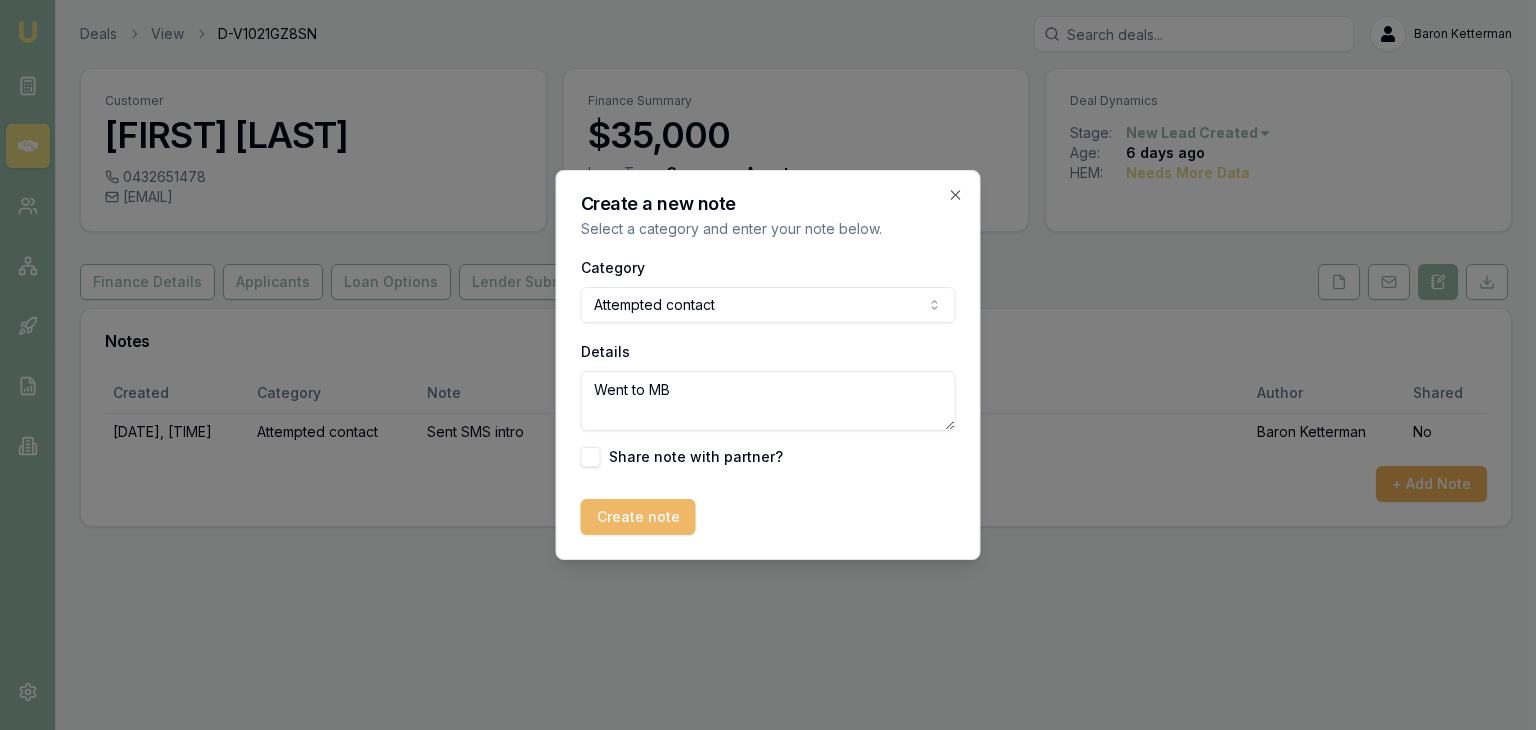 type on "Went to MB" 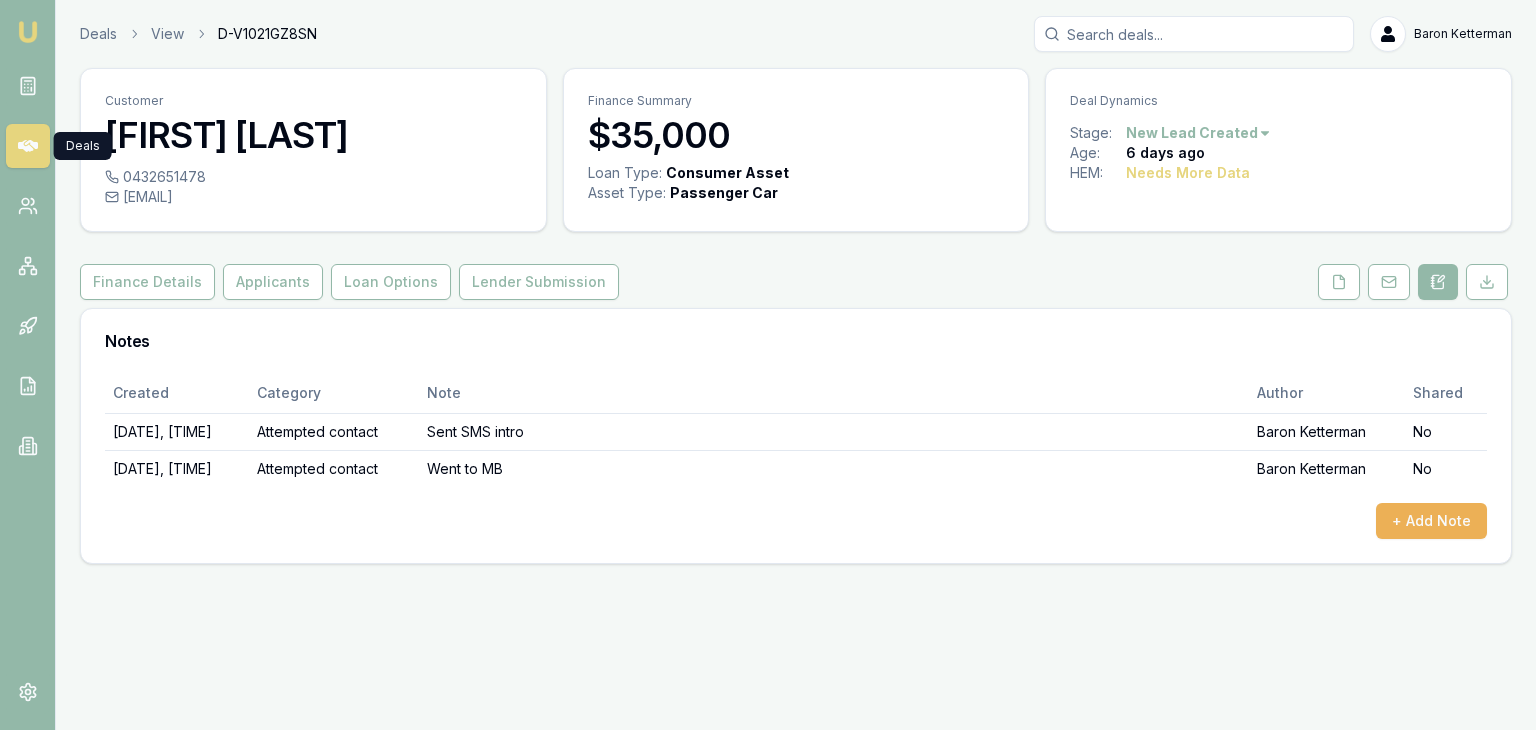 click 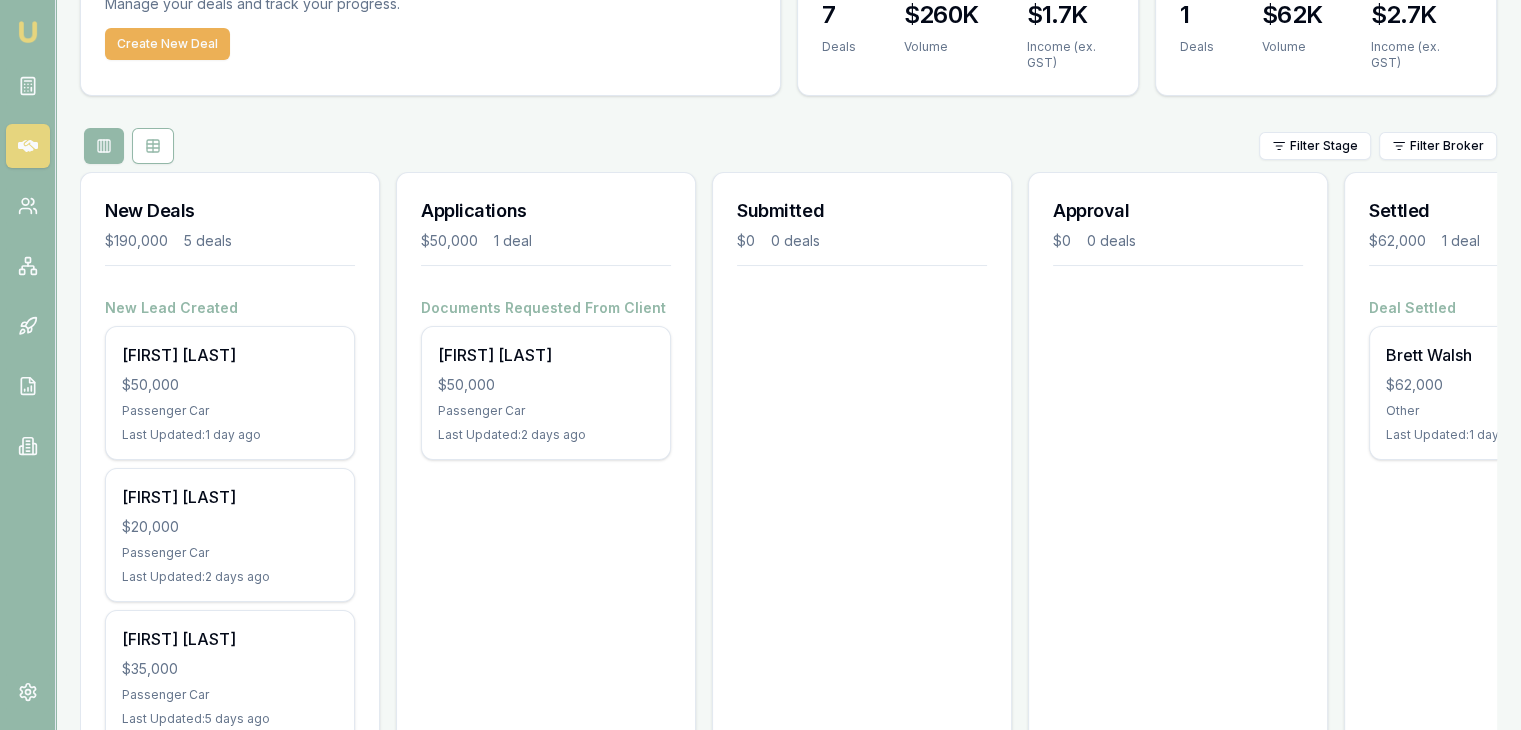 scroll, scrollTop: 105, scrollLeft: 0, axis: vertical 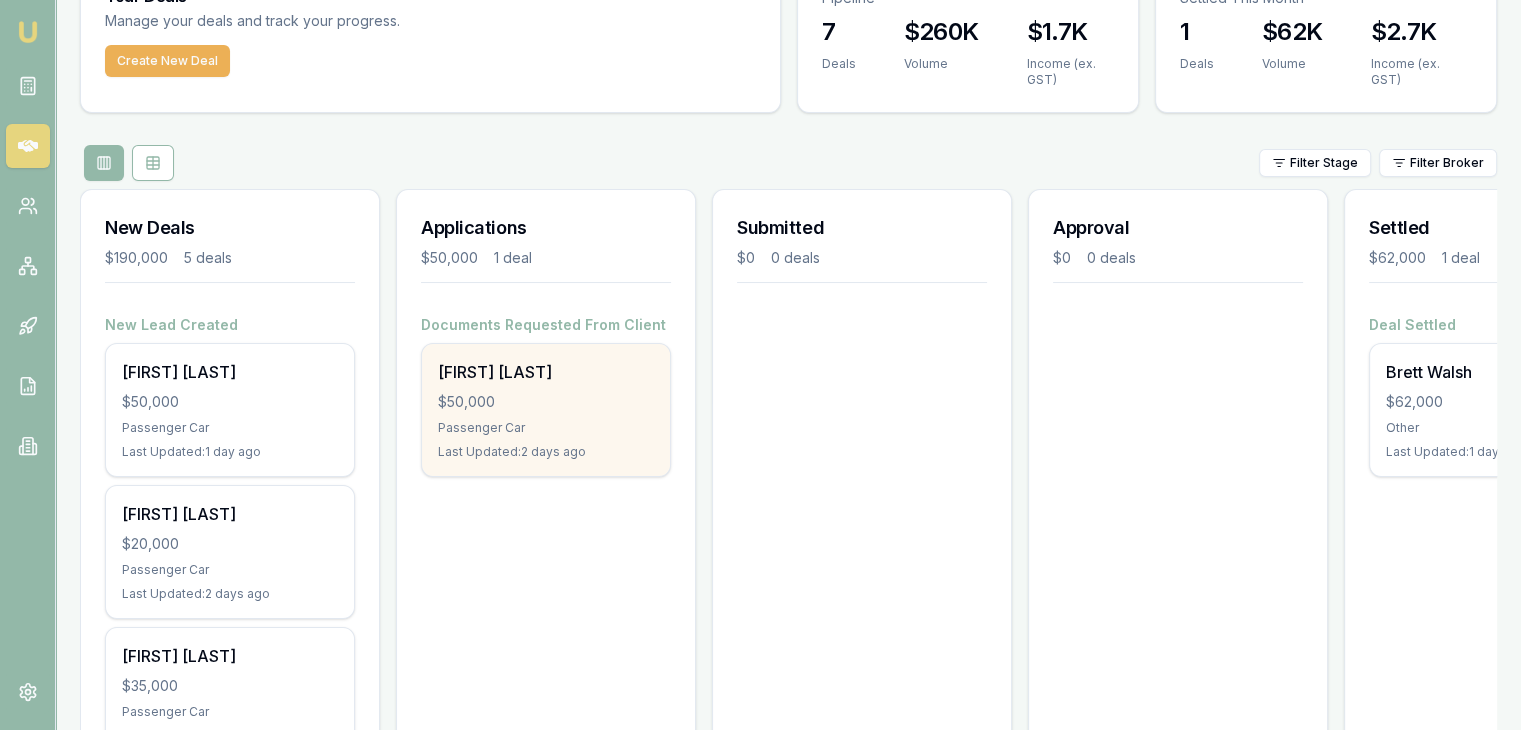 click on "Passenger Car" at bounding box center (546, 428) 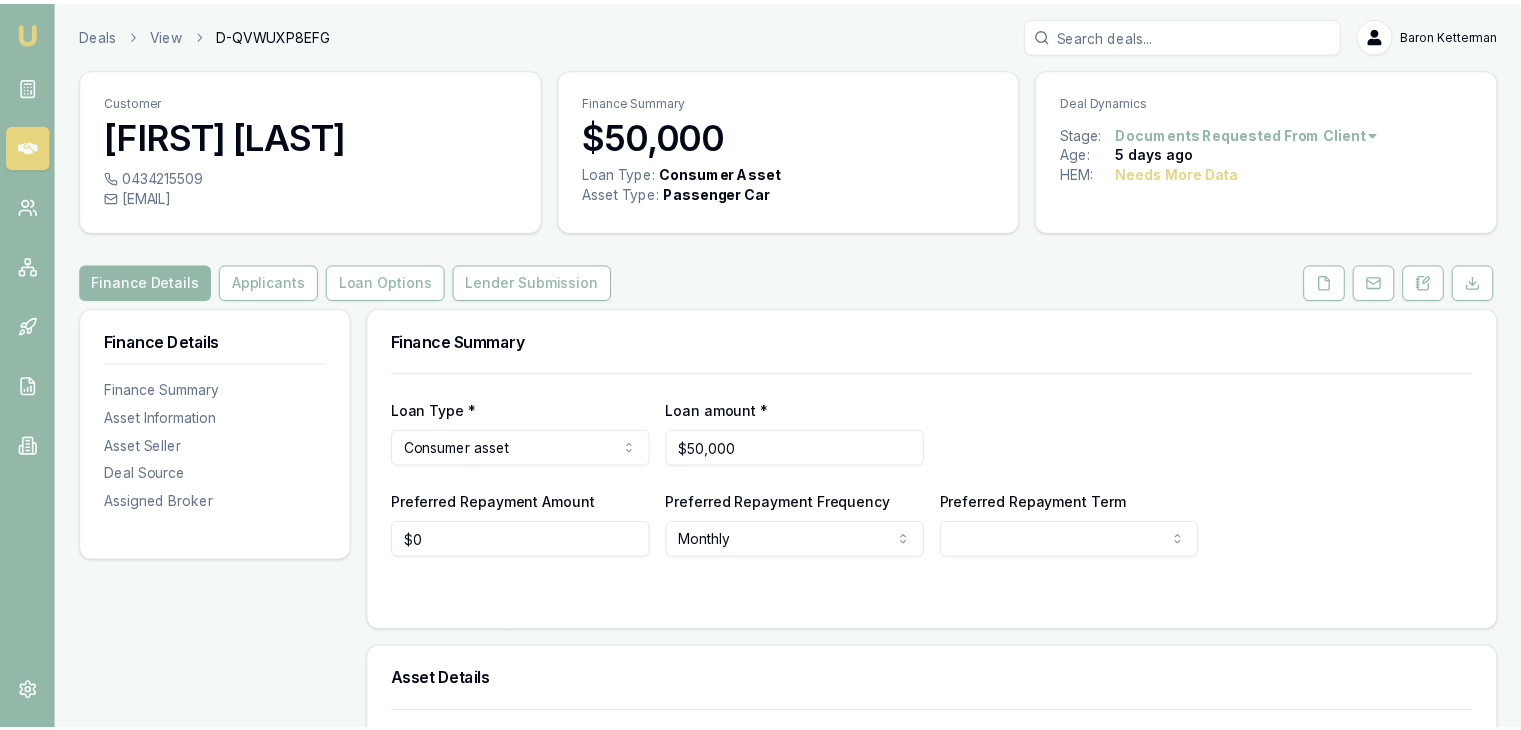 scroll, scrollTop: 0, scrollLeft: 0, axis: both 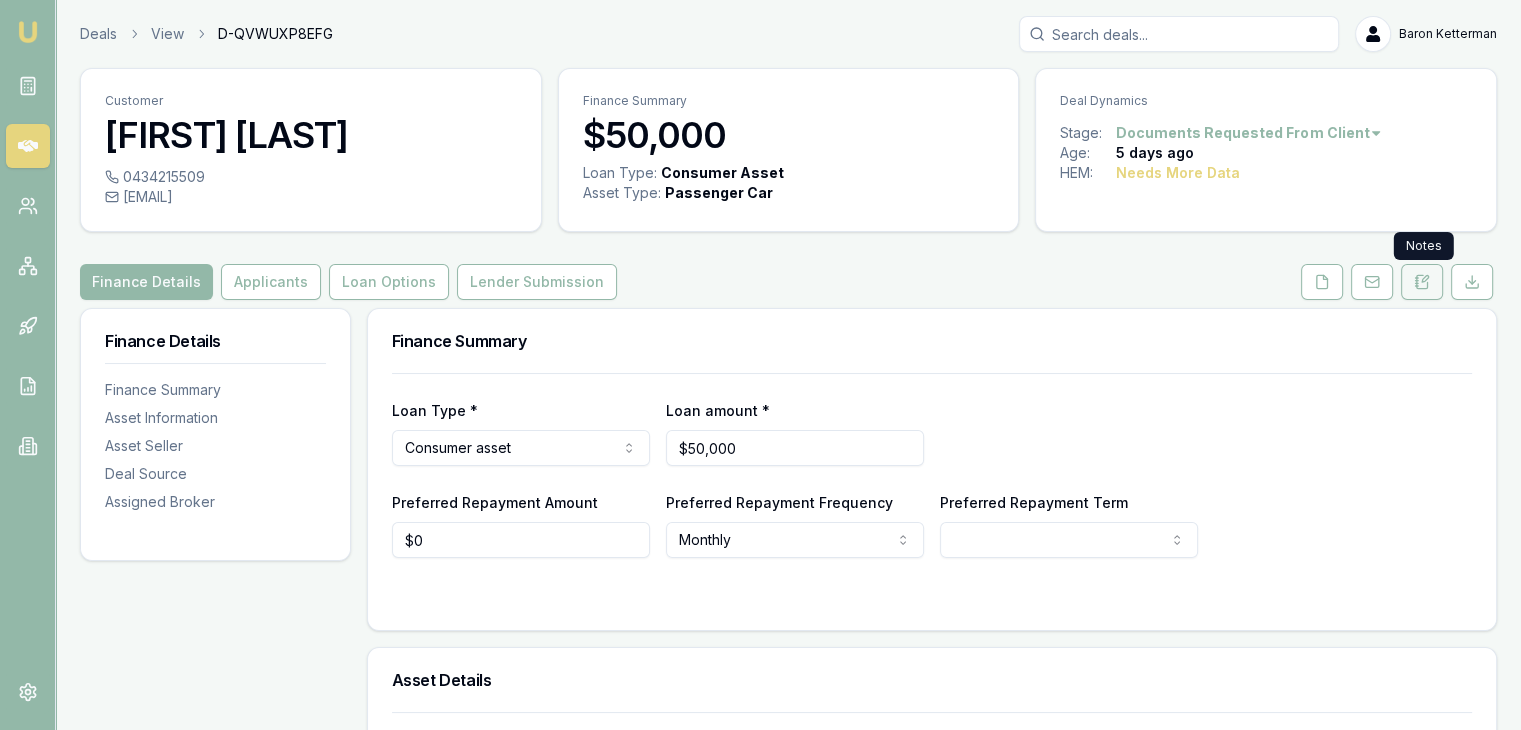 click 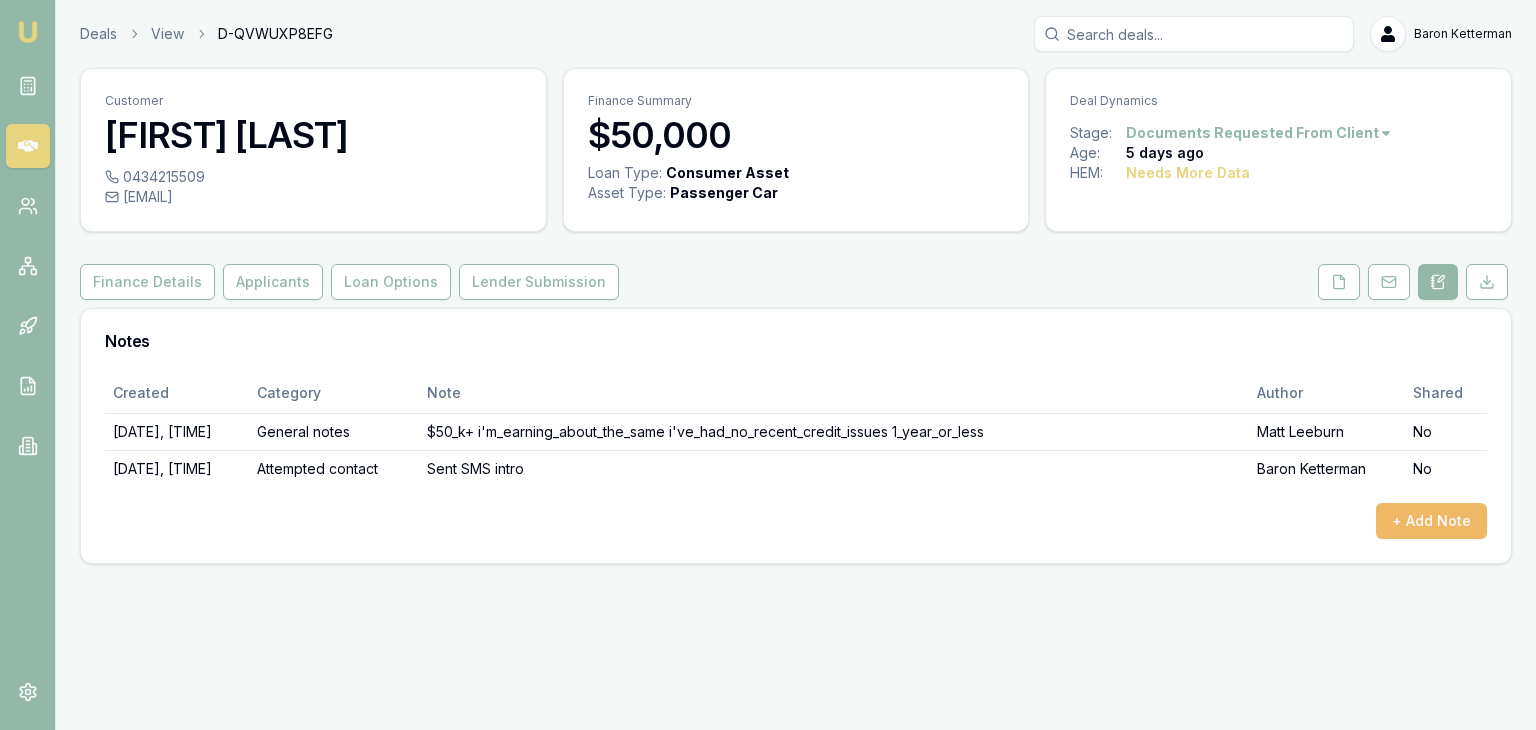 click on "+ Add Note" at bounding box center [1431, 521] 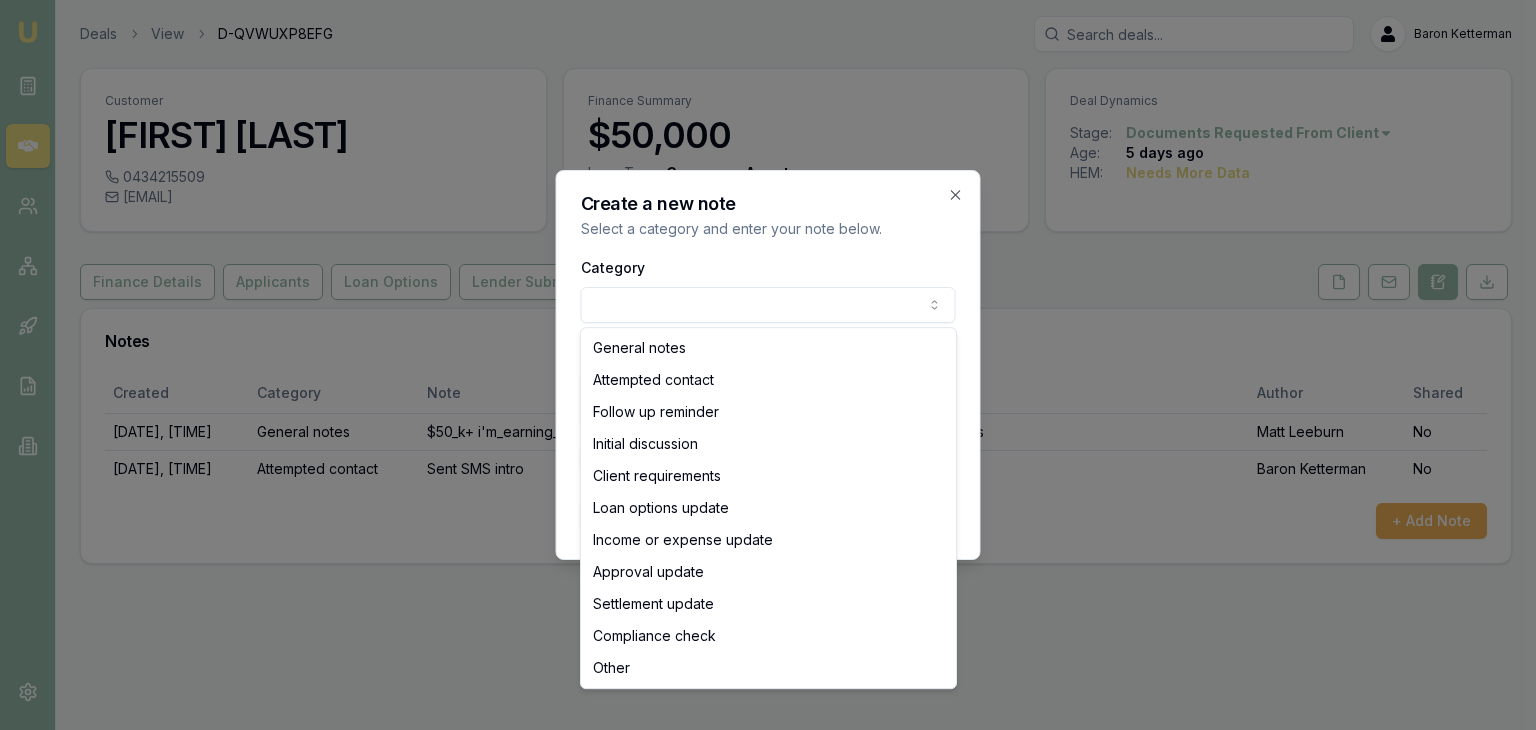 click on "Emu Broker Deals View D-QVWUXP8EFG Baron Ketterman Toggle Menu Customer Yas Suleiman 0434215509 sarick83@yahoo.com Finance Summary $50,000 Loan Type: Consumer Asset Asset Type : Passenger Car Deal Dynamics Stage: Documents Requested From Client Age: 5 days ago HEM: Needs More Data Finance Details Applicants Loan Options Lender Submission Notes Created Category Note Author Shared 7/12/2025, 8:41:59 AM General notes $50_k+
i'm_earning_about_the_same
i've_had_no_recent_credit_issues
1_year_or_less Matt Leeburn No 7/12/2025, 9:32:44 AM Attempted contact Sent SMS intro Baron Ketterman No + Add Note Create a new note Select a category and enter your note below. Category  General notes Attempted contact Follow up reminder Initial discussion Client requirements Loan options update Income or expense update Approval update Settlement update Compliance check Other Details  Share note with partner? Create note Close General notes Attempted contact Follow up reminder Initial discussion Client requirements Other" at bounding box center [768, 365] 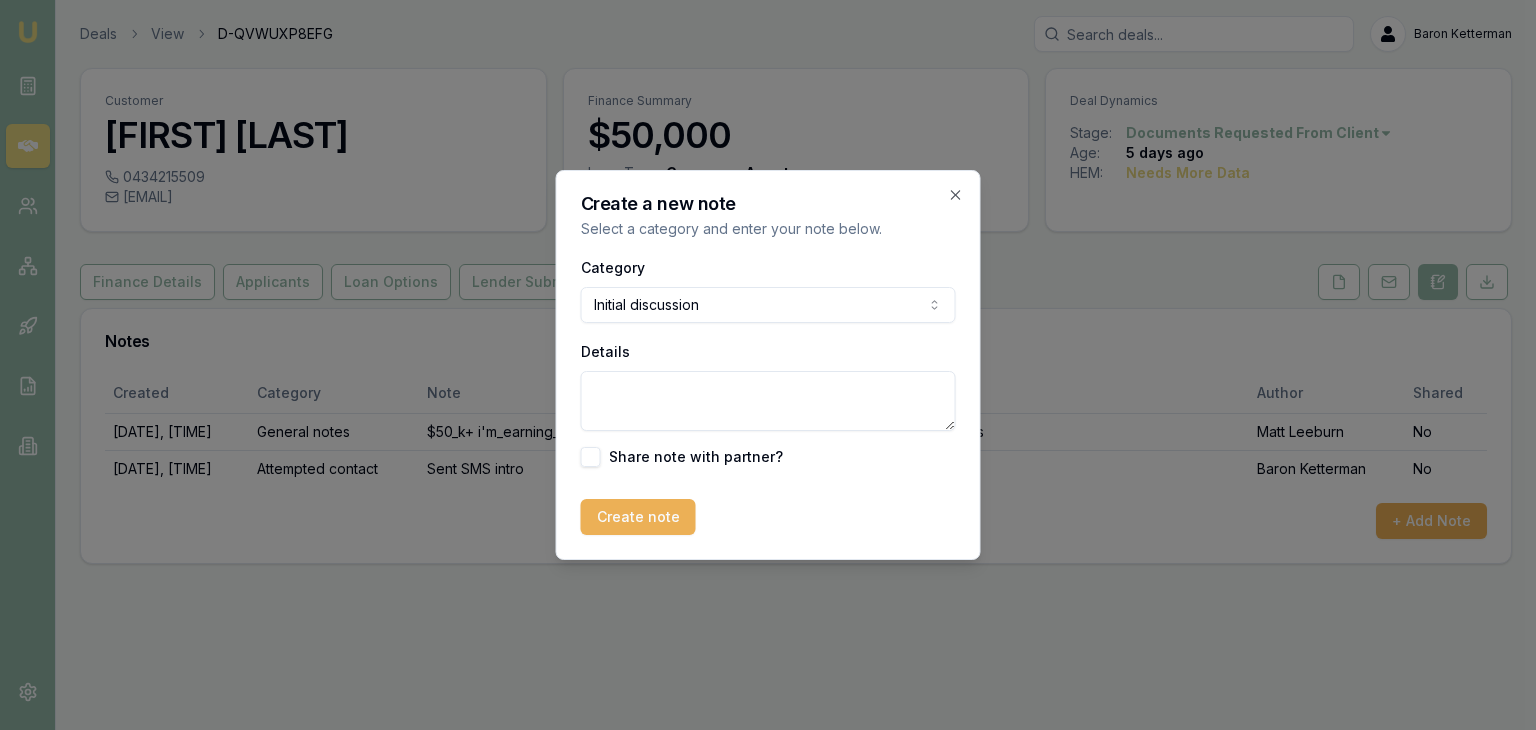 click on "Details" at bounding box center [768, 401] 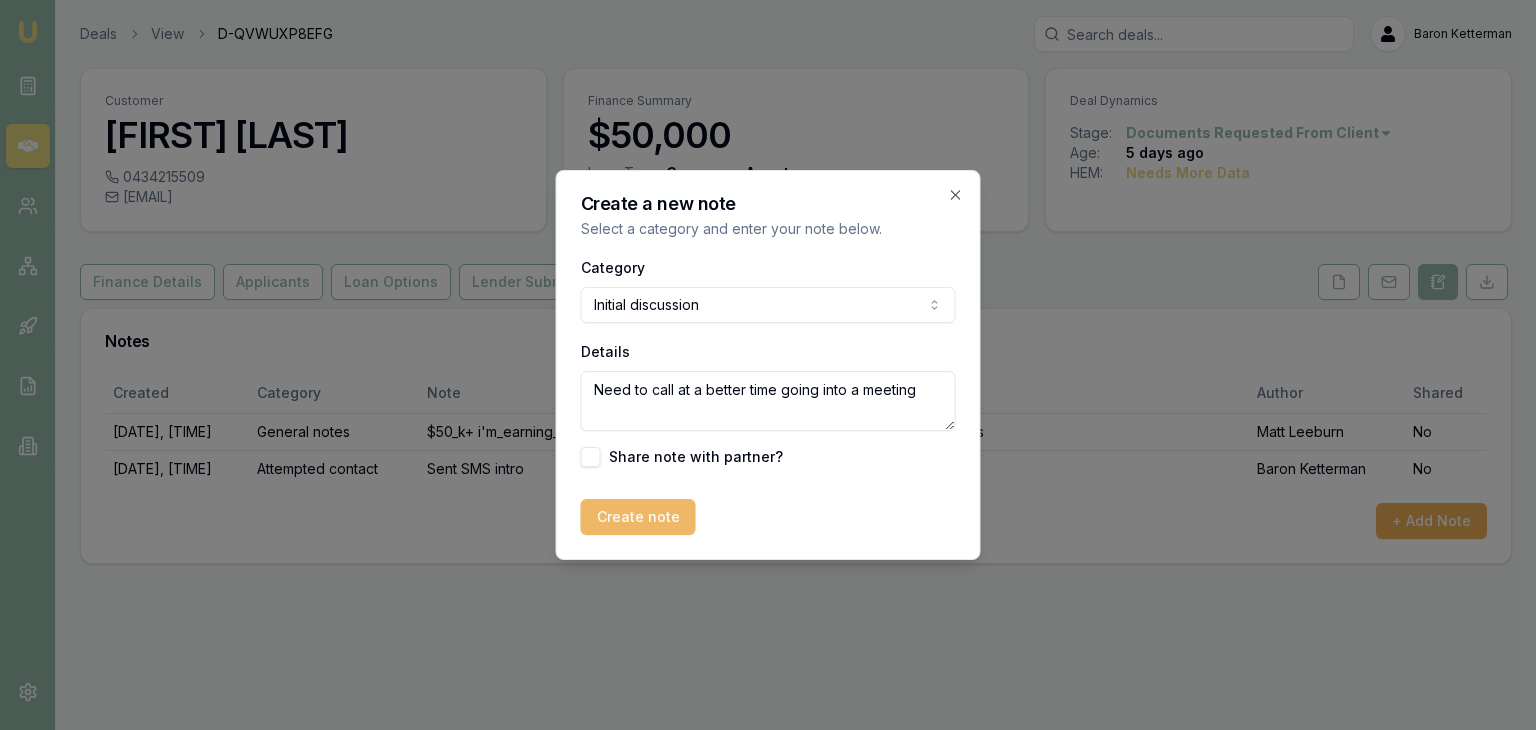 type on "Need to call at a better time going into a meeting" 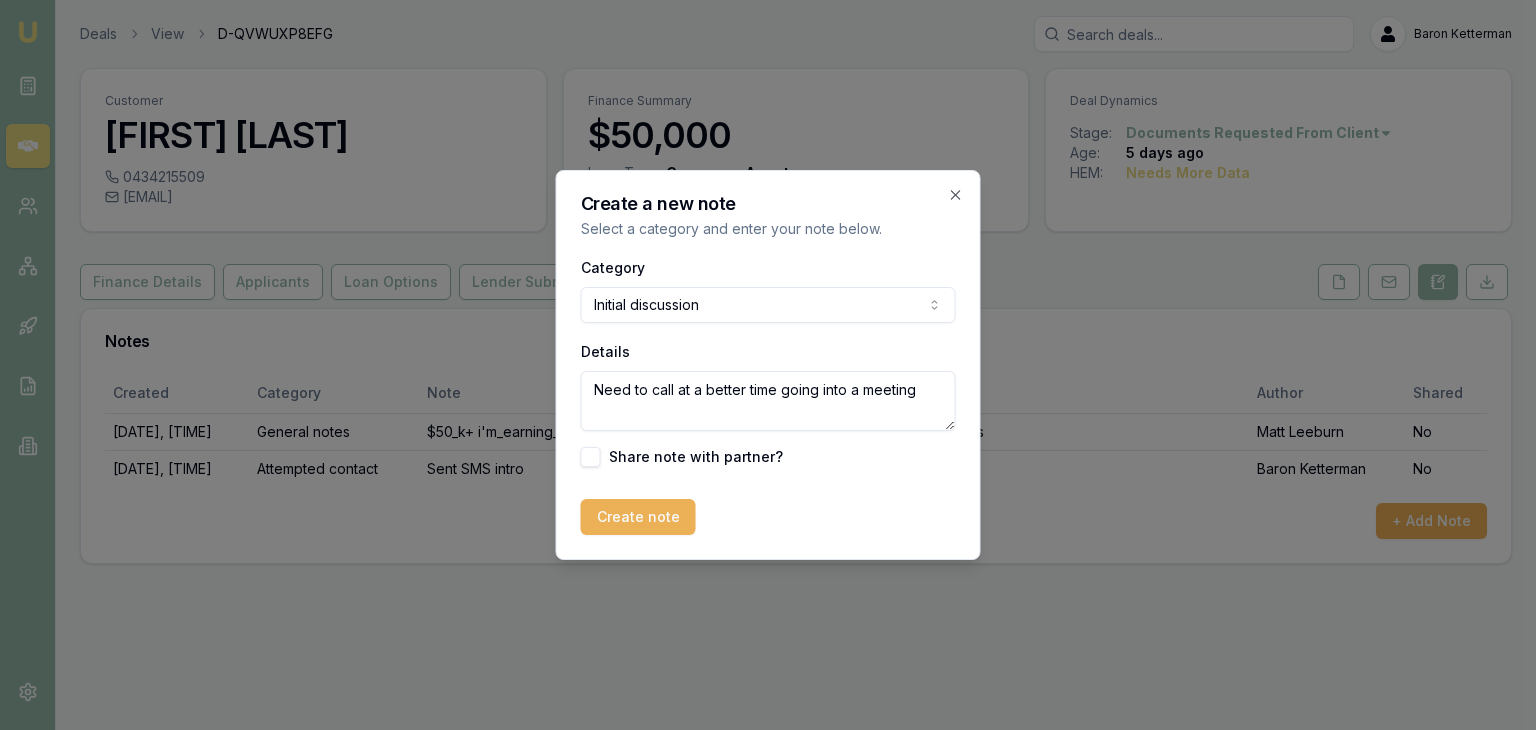 click on "Create note" at bounding box center [638, 517] 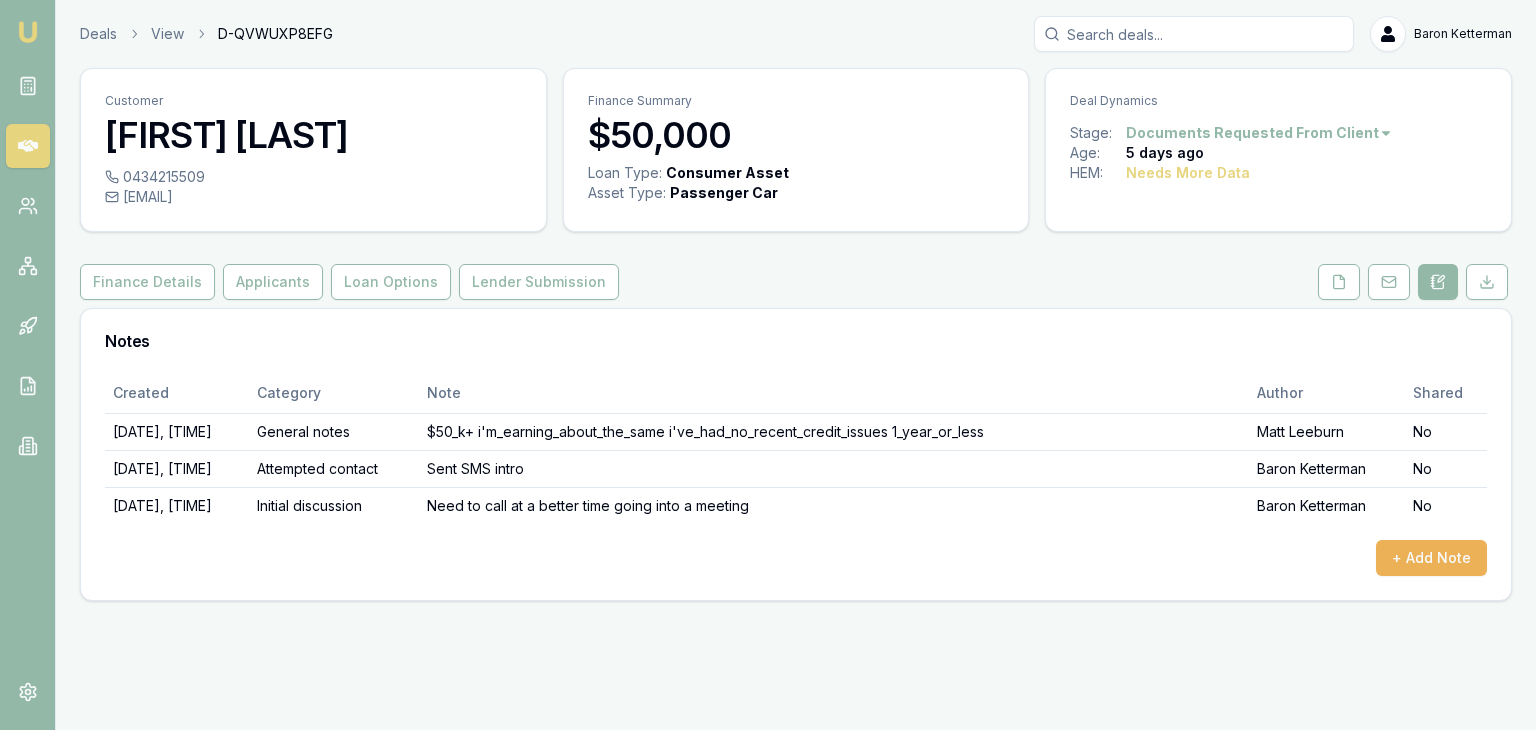 click 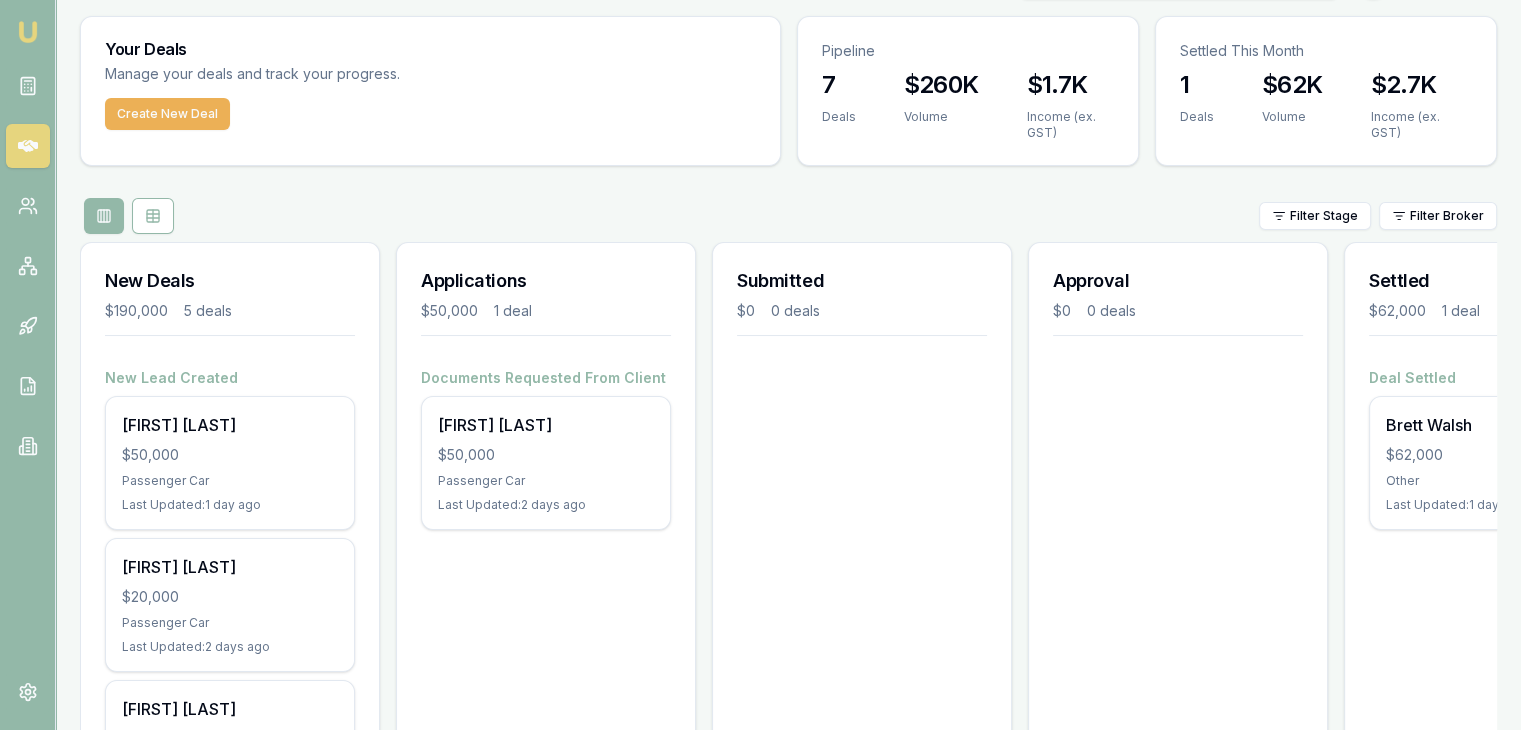 scroll, scrollTop: 0, scrollLeft: 0, axis: both 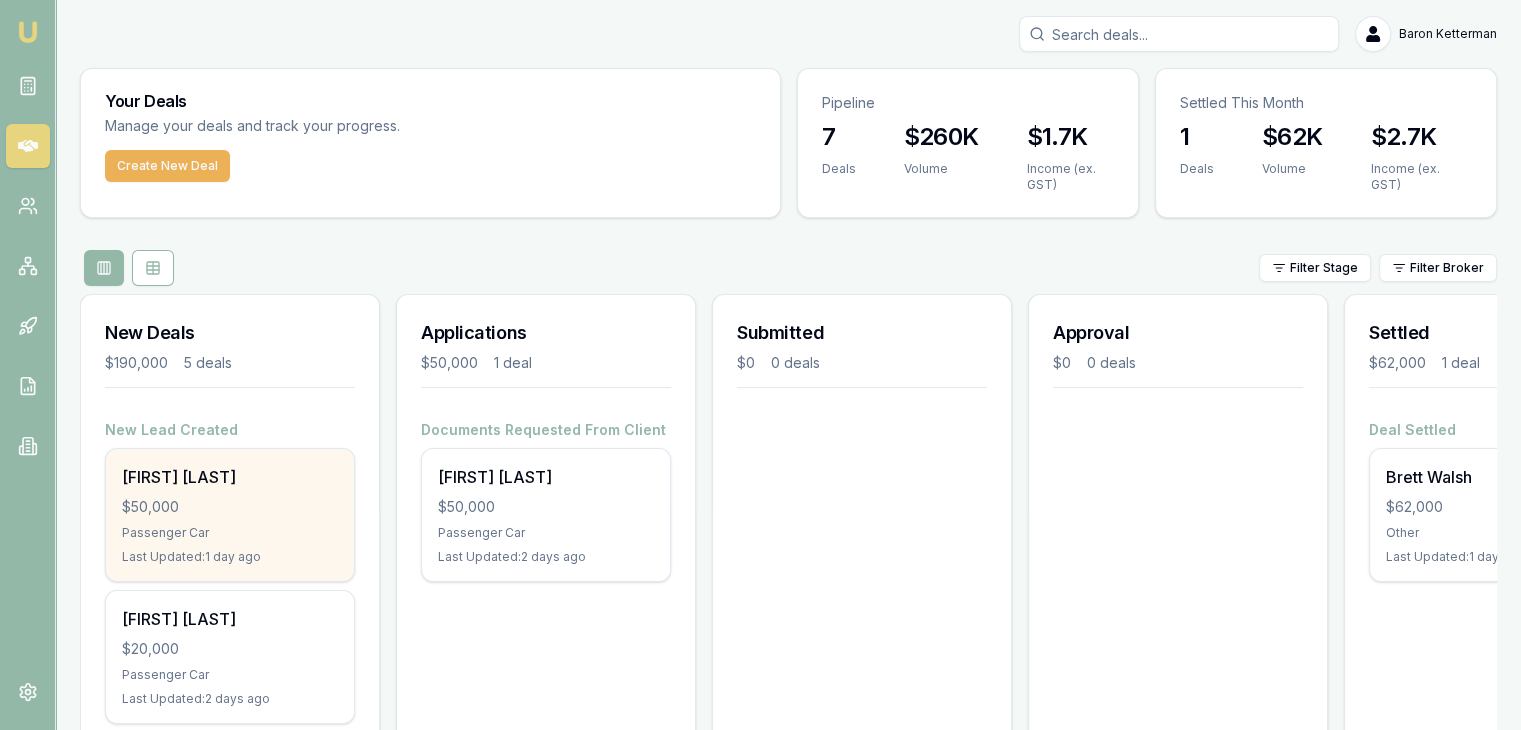click on "$50,000" at bounding box center (230, 507) 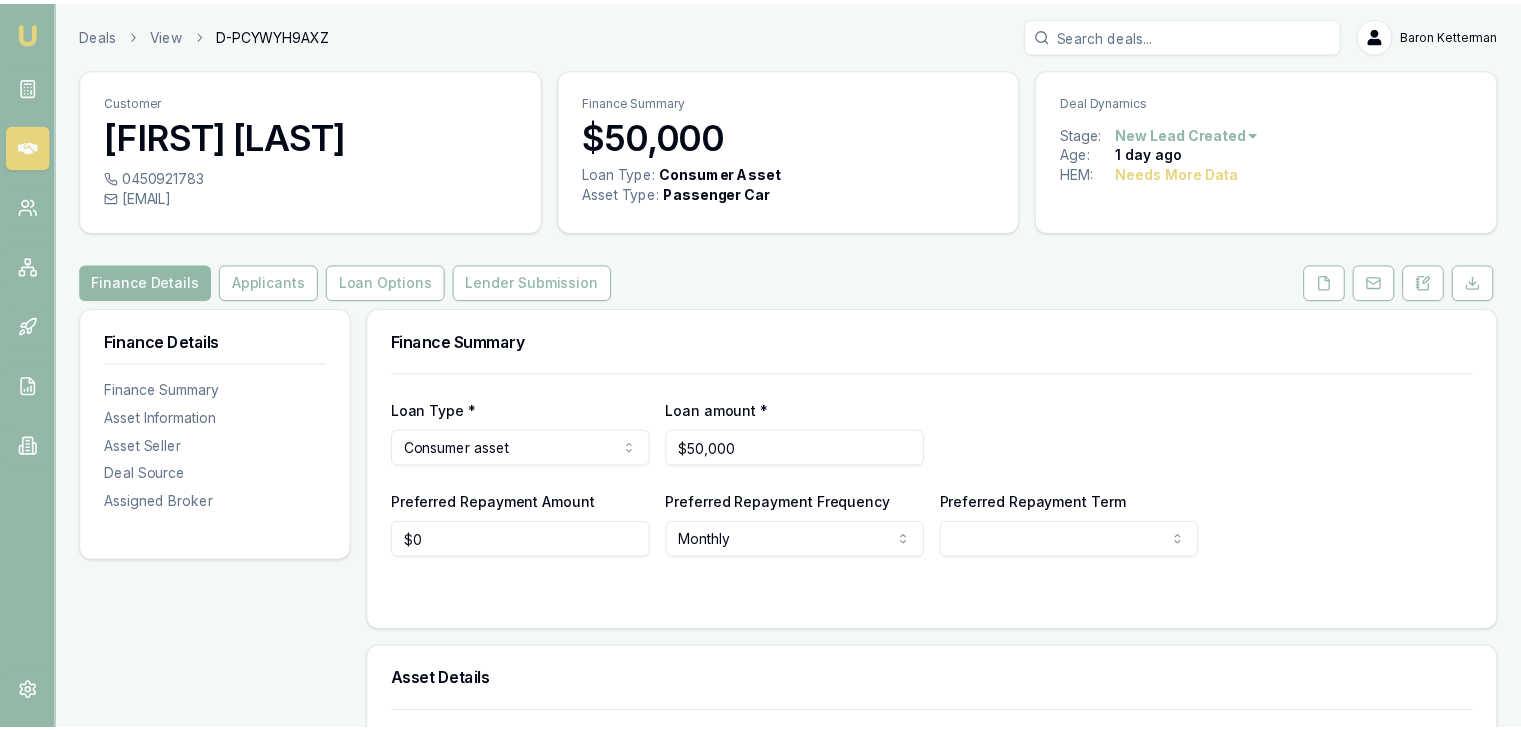scroll, scrollTop: 0, scrollLeft: 0, axis: both 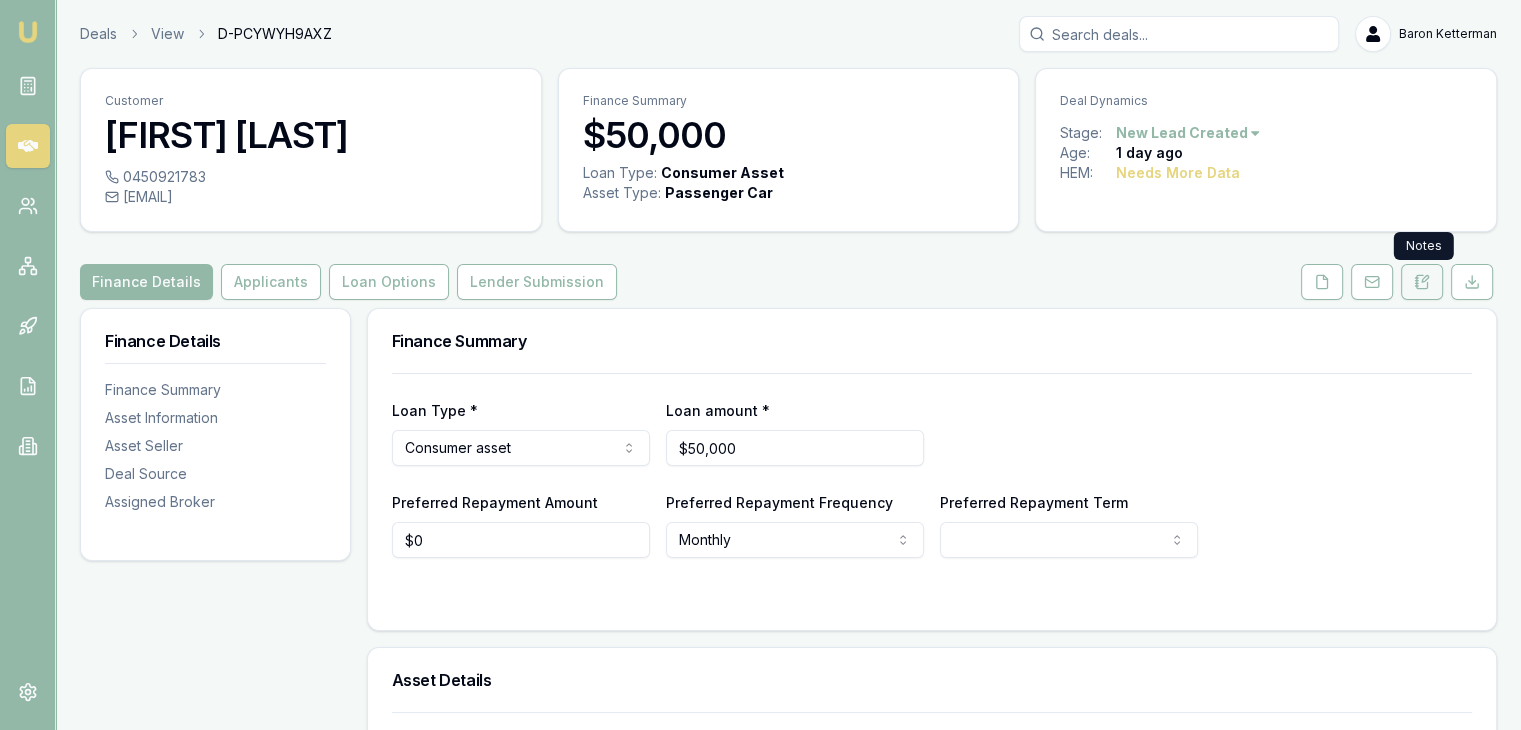 click 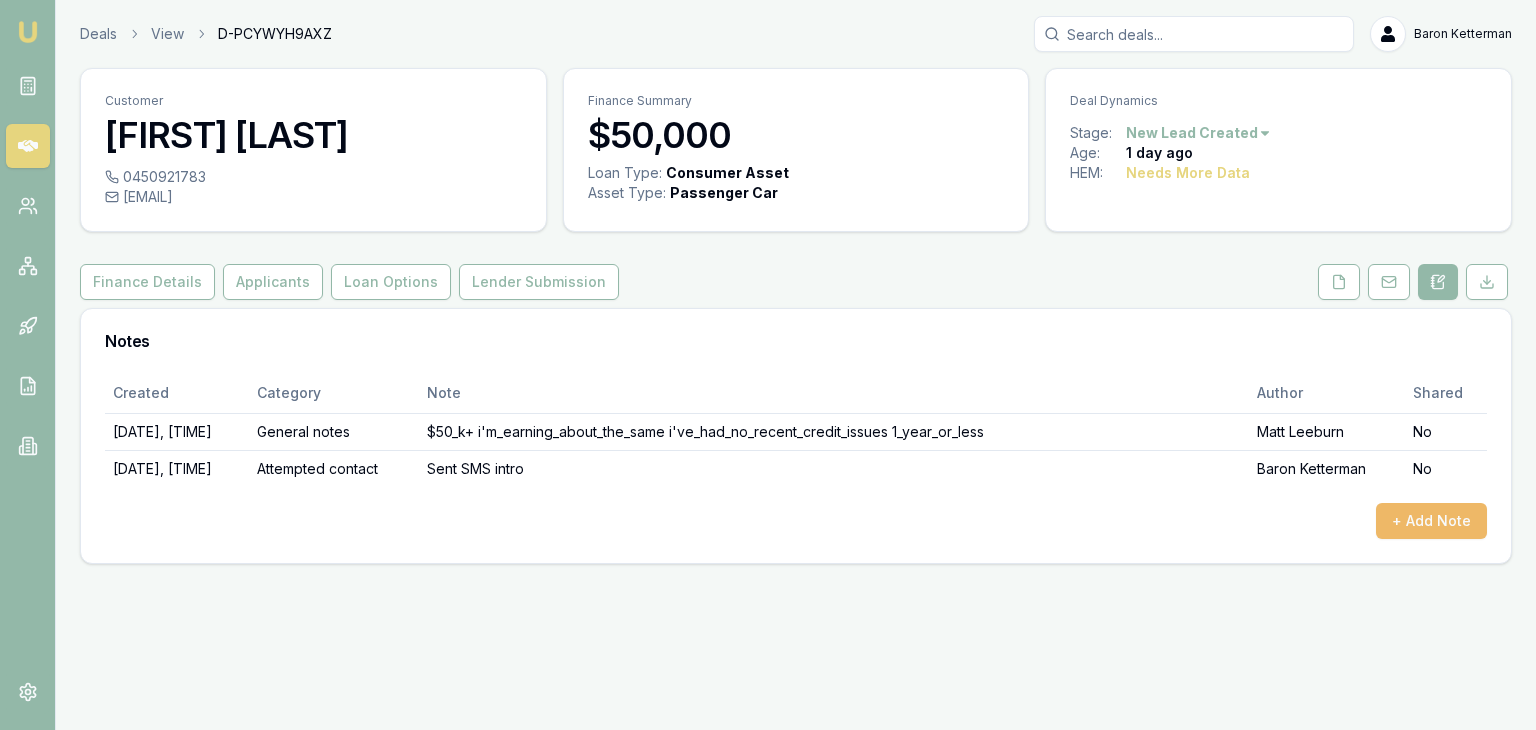 click on "+ Add Note" at bounding box center (1431, 521) 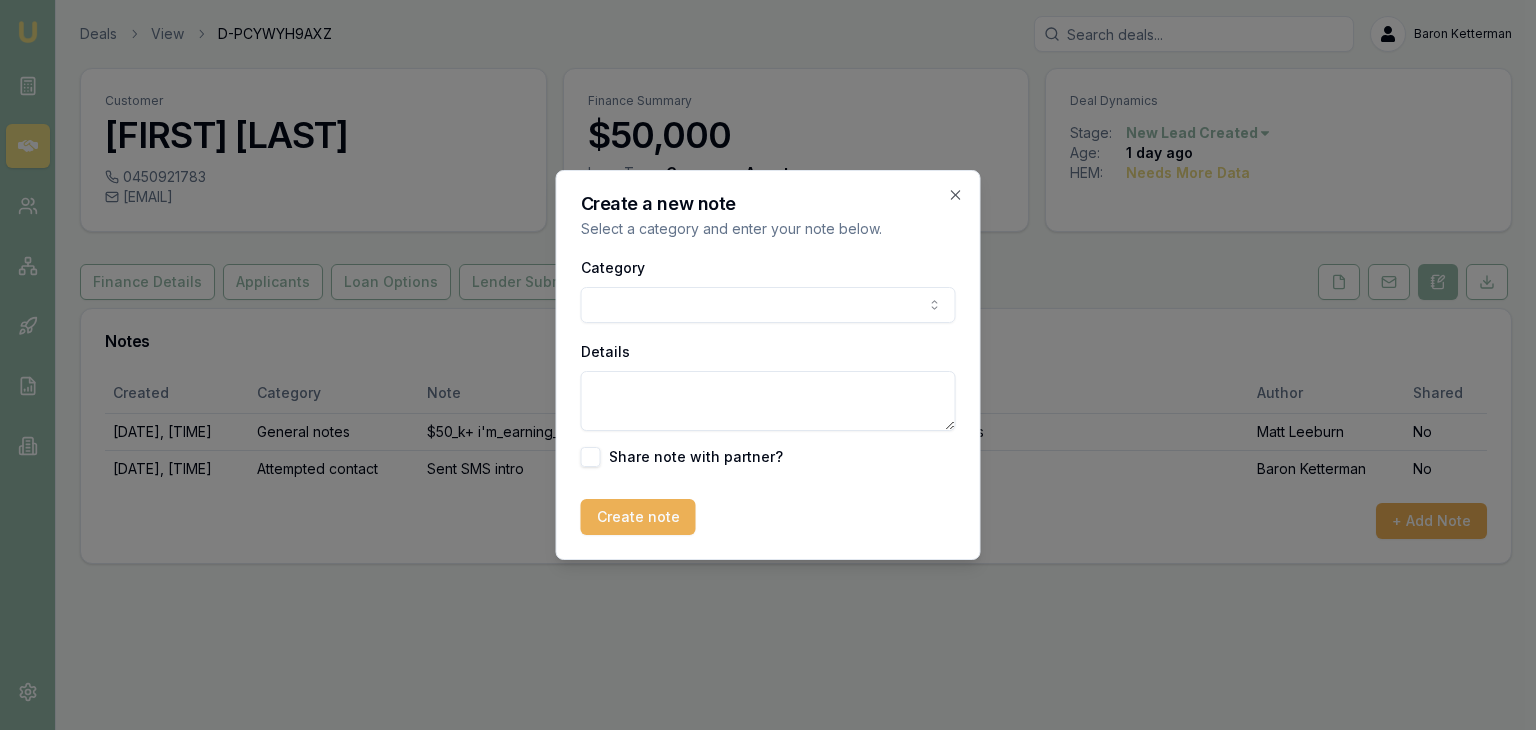click on "Emu Broker Deals View D-PCYWYH9AXZ Baron Ketterman Toggle Menu Customer [FIRST] [LAST] [POSTAL_CODE] [EMAIL] Finance Summary $50,000 Loan Type: Consumer Asset Asset Type : Passenger Car Deal Dynamics Stage: New Lead Created Age: 1 day ago HEM: Needs More Data Finance Details Applicants Loan Options Lender Submission Notes Created Category Note Author Shared [DATE], [TIME] General notes $50_k+
i'm_earning_about_the_same
i've_had_no_recent_credit_issues
1_year_or_less Matt Leeburn No [DATE], [TIME] Attempted contact Sent SMS intro Baron Ketterman No + Add Note Create a new note Select a category and enter your note below. Category  General notes Attempted contact Follow up reminder Initial discussion Client requirements Loan options update Income or expense update Approval update Settlement update Compliance check Other Details  Share note with partner? Create note Close" at bounding box center (768, 365) 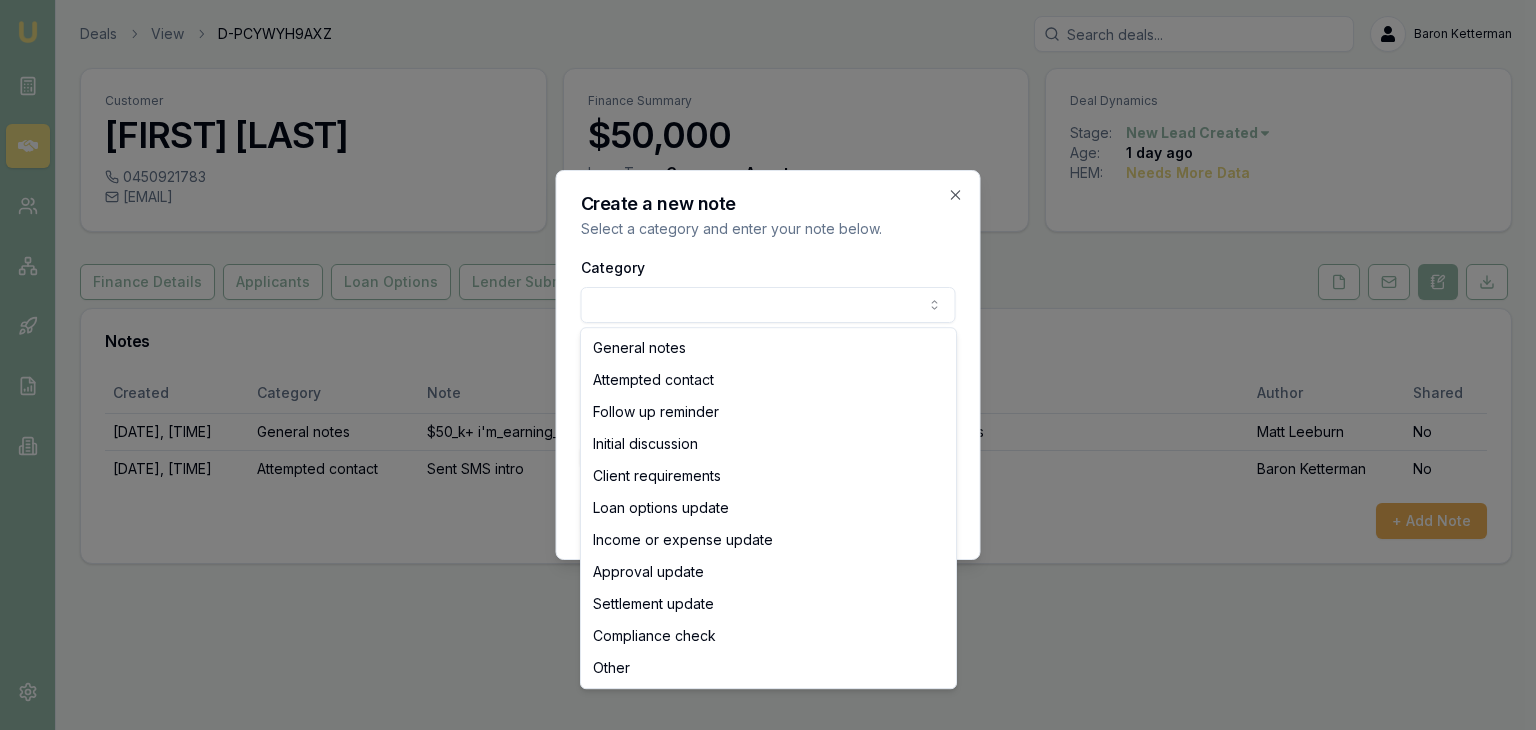 select on "ATTEMPTED_CONTACT" 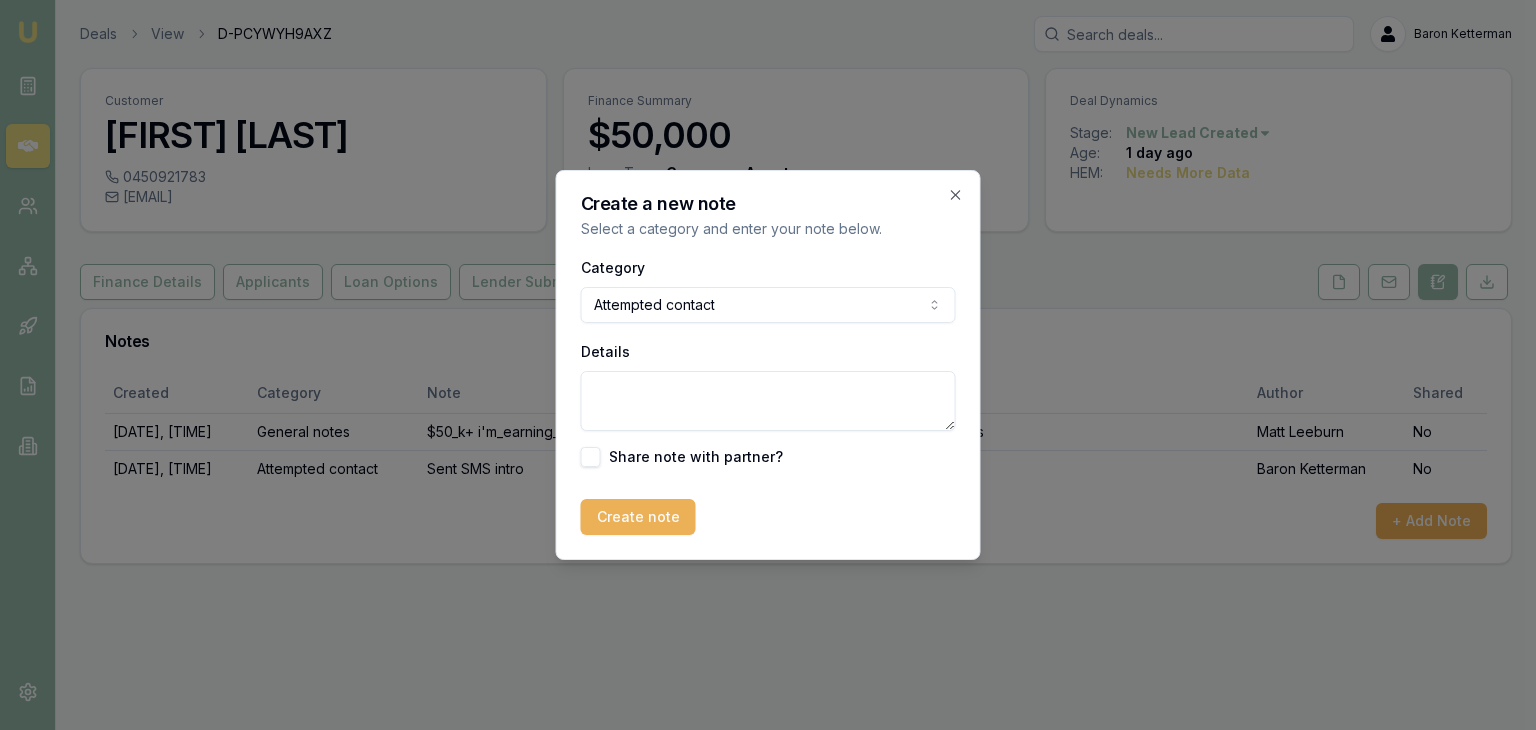click on "Details" at bounding box center [768, 401] 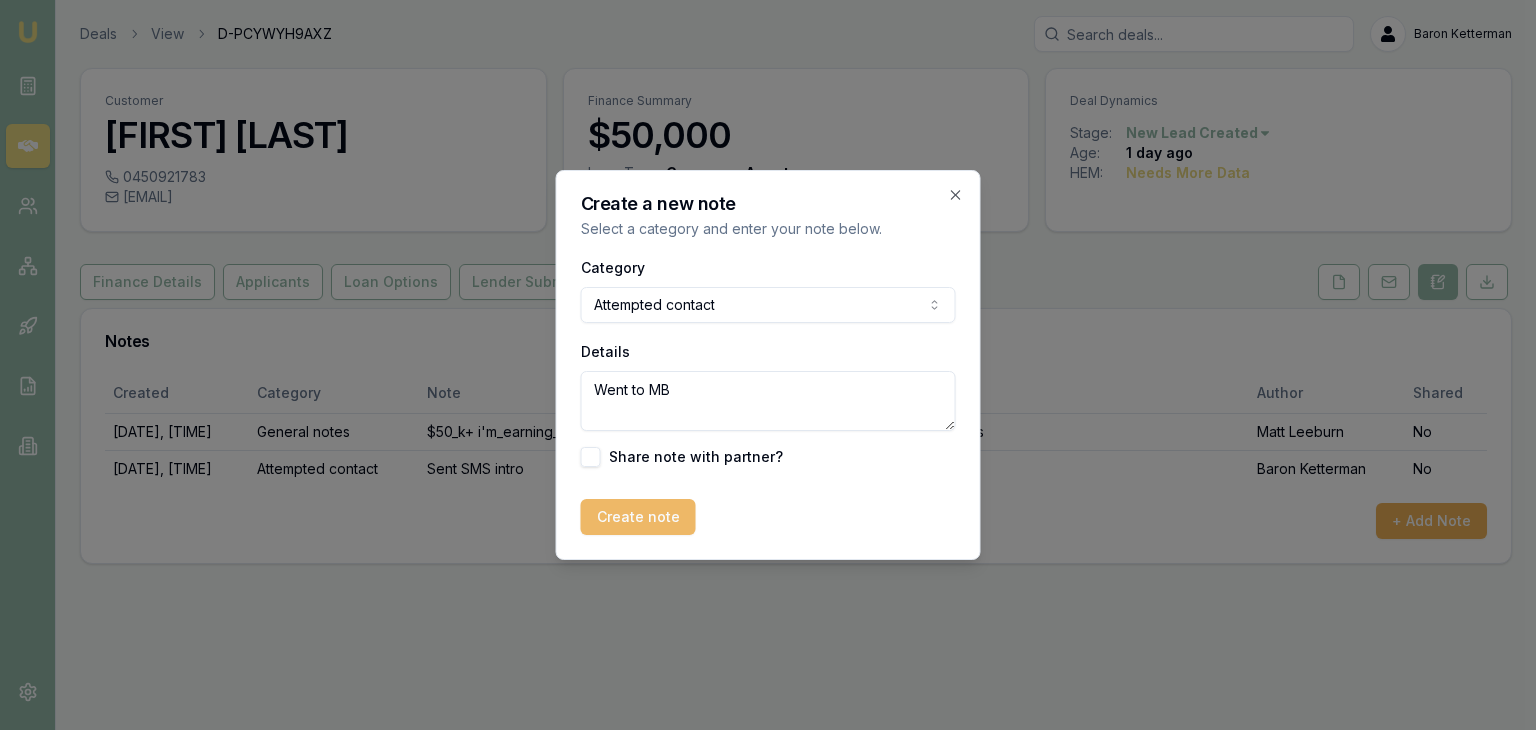 type on "Went to MB" 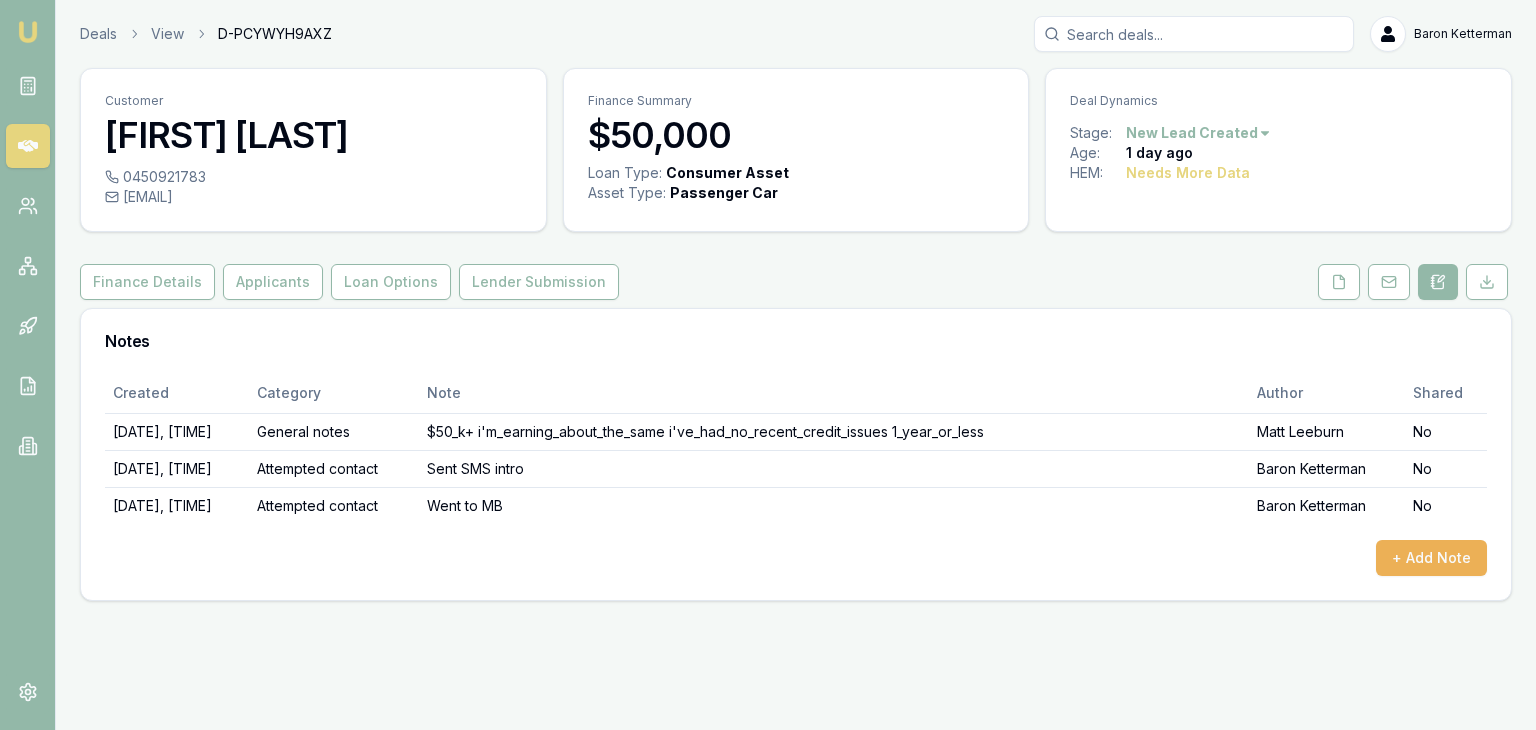 click at bounding box center (28, 146) 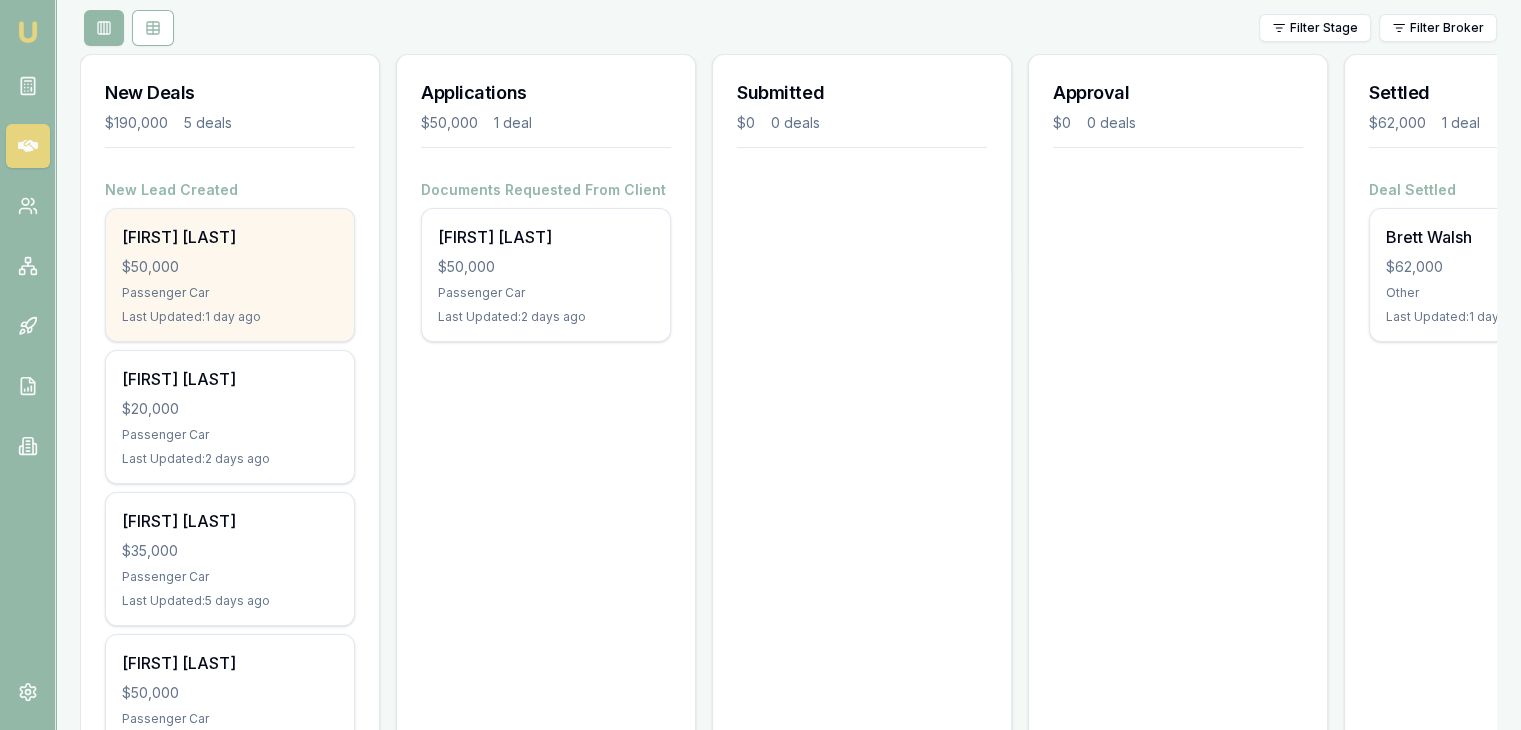 scroll, scrollTop: 300, scrollLeft: 0, axis: vertical 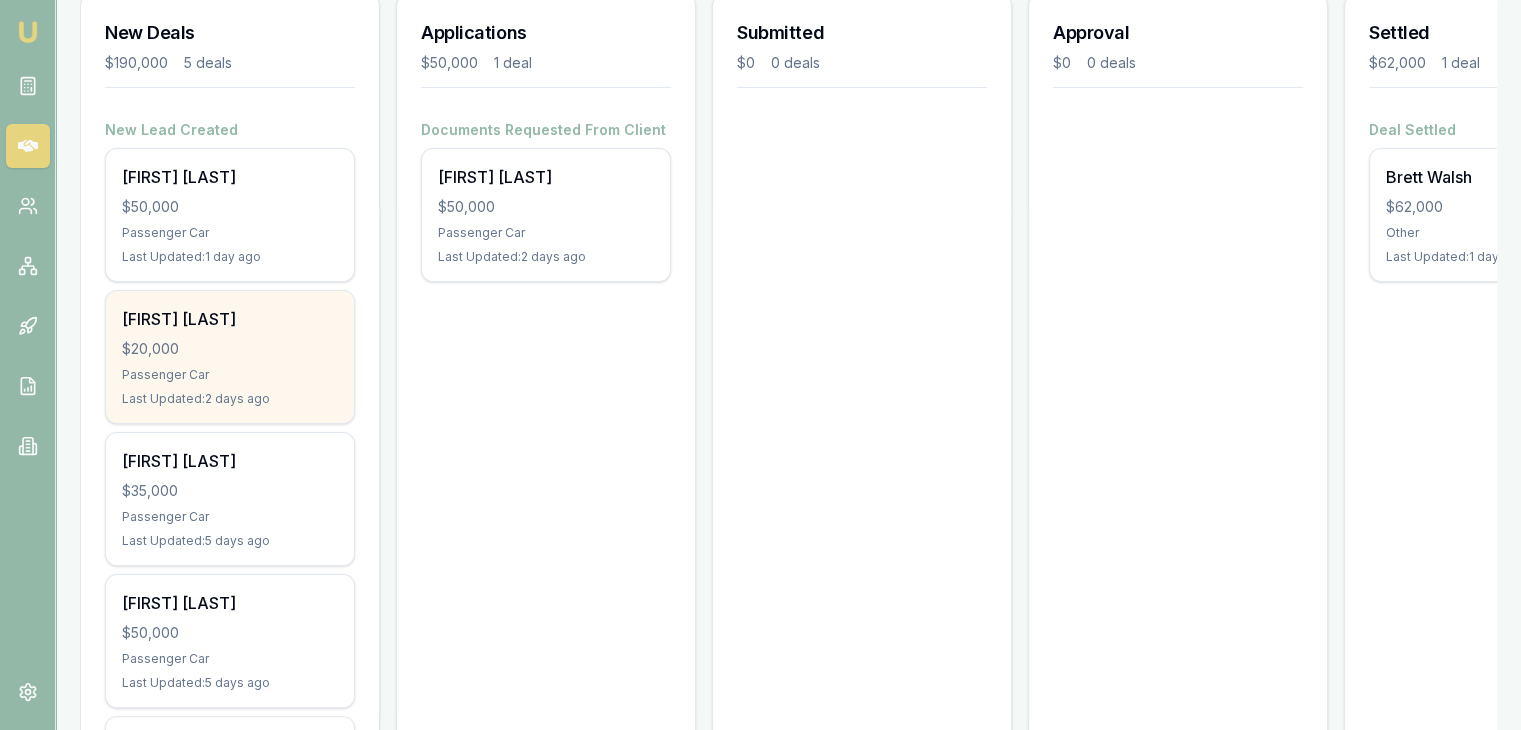 click on "$20,000" at bounding box center (230, 349) 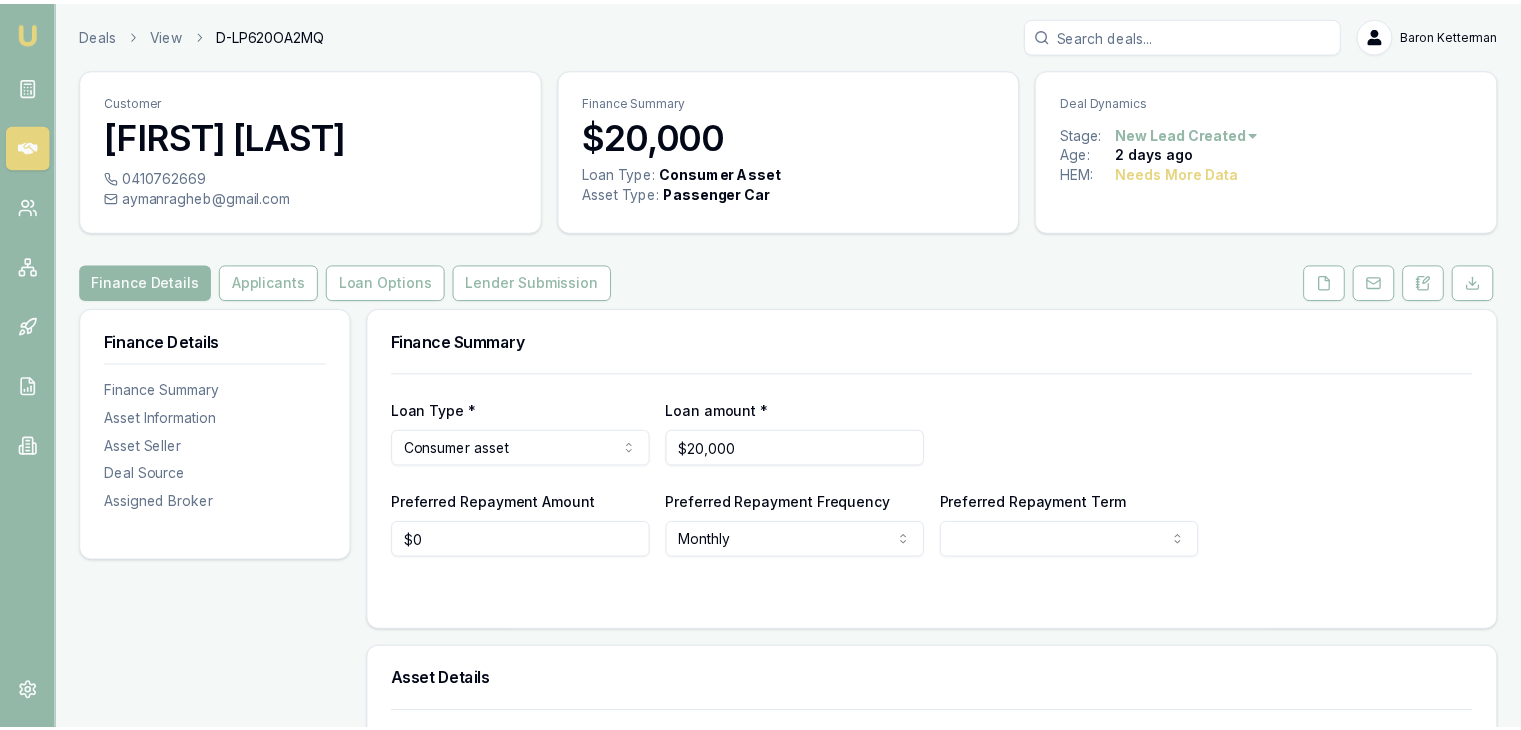scroll, scrollTop: 0, scrollLeft: 0, axis: both 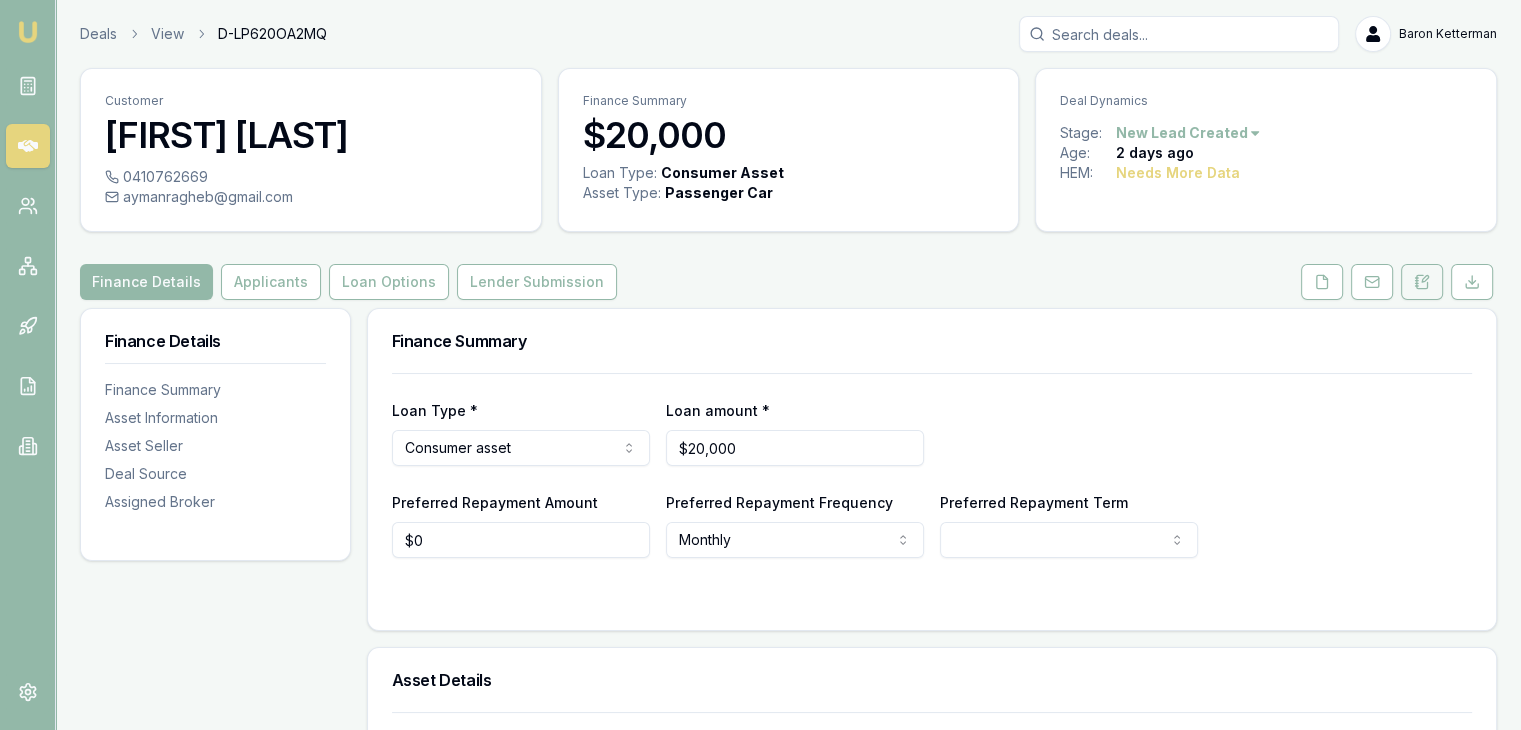 click 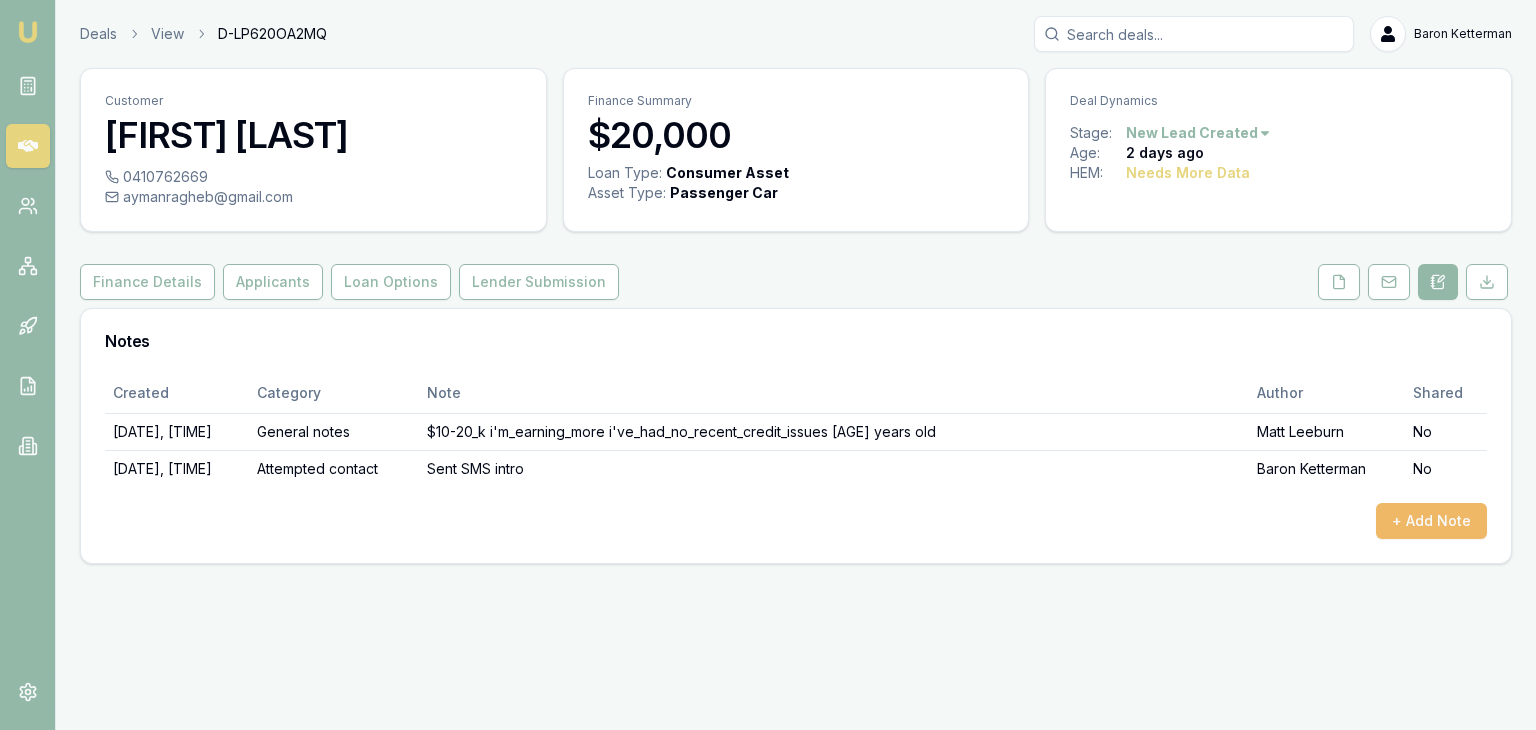 click on "+ Add Note" at bounding box center (1431, 521) 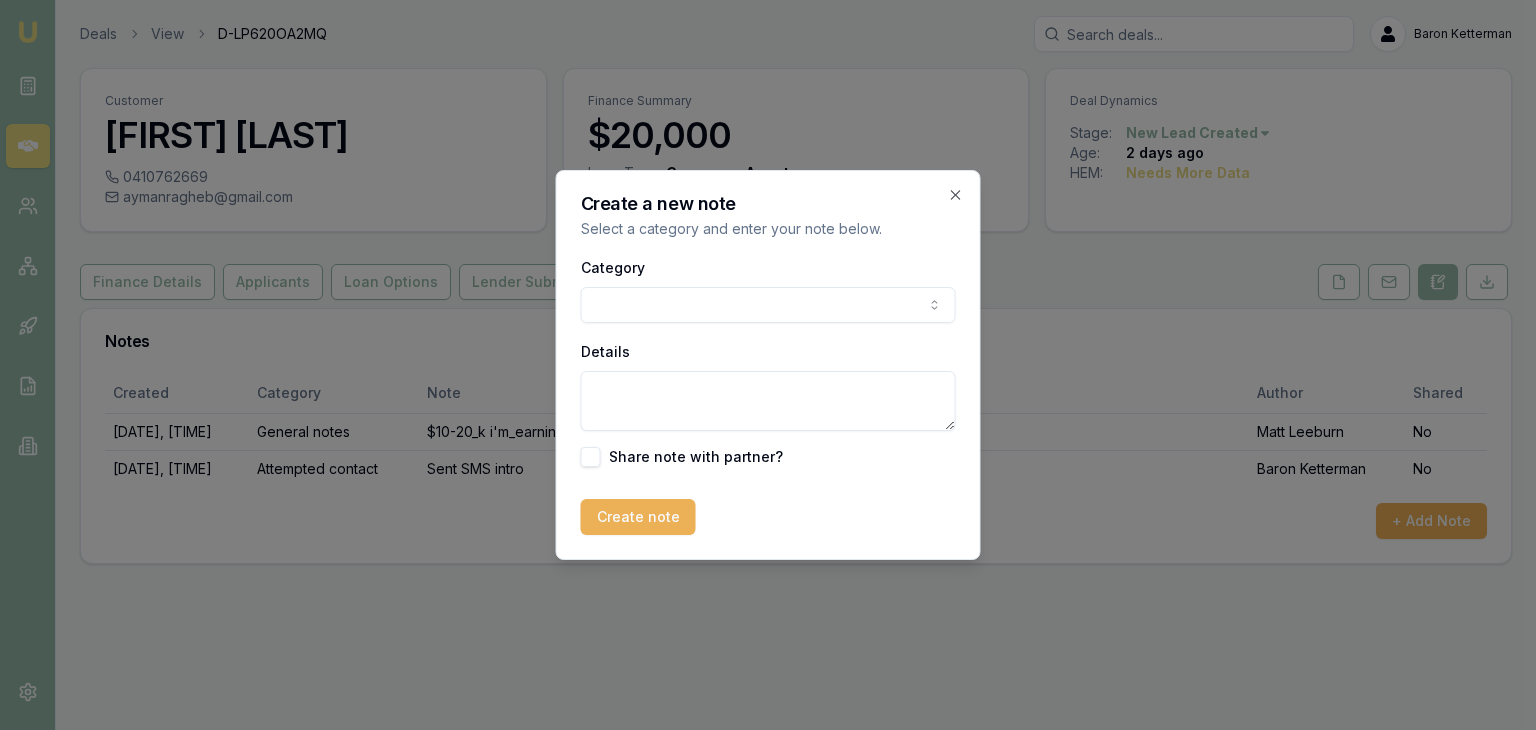 click on "Emu Broker Deals View D-LP620OA2MQ Baron Ketterman Toggle Menu Customer [FIRST] [LAST] [PHONE] [EMAIL] Finance Summary $20,000 Loan Type: Consumer Asset Asset Type : Passenger Car Deal Dynamics Stage: New Lead Created Age: 2 days ago HEM: Needs More Data Finance Details Applicants Loan Options Lender Submission Notes Created Category Note Author Shared [DATE], [TIME] General notes $10-20_k
i'm_earning_more
i've_had_no_recent_credit_issues
[AGE] years old [FIRST] [LAST] No [DATE], [TIME] Attempted contact Sent SMS intro Baron Ketterman No + Add Note Create a new note Select a category and enter your note below. Category  General notes Attempted contact Follow up reminder Initial discussion Client requirements Loan options update Income or expense update Approval update Settlement update Compliance check Other Details  Share note with partner? Create note Close" at bounding box center [768, 365] 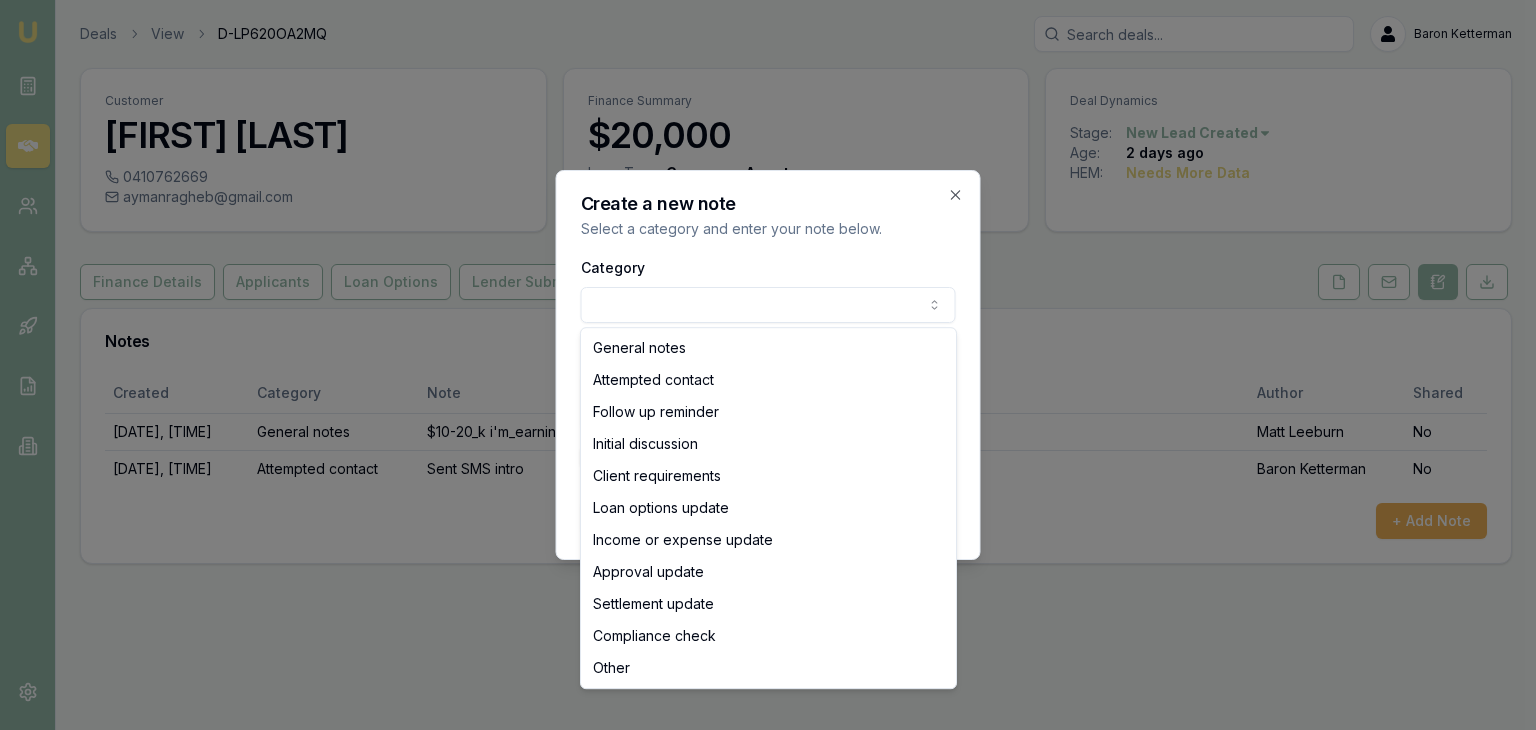 select on "FOLLOW_UP_REMINDER" 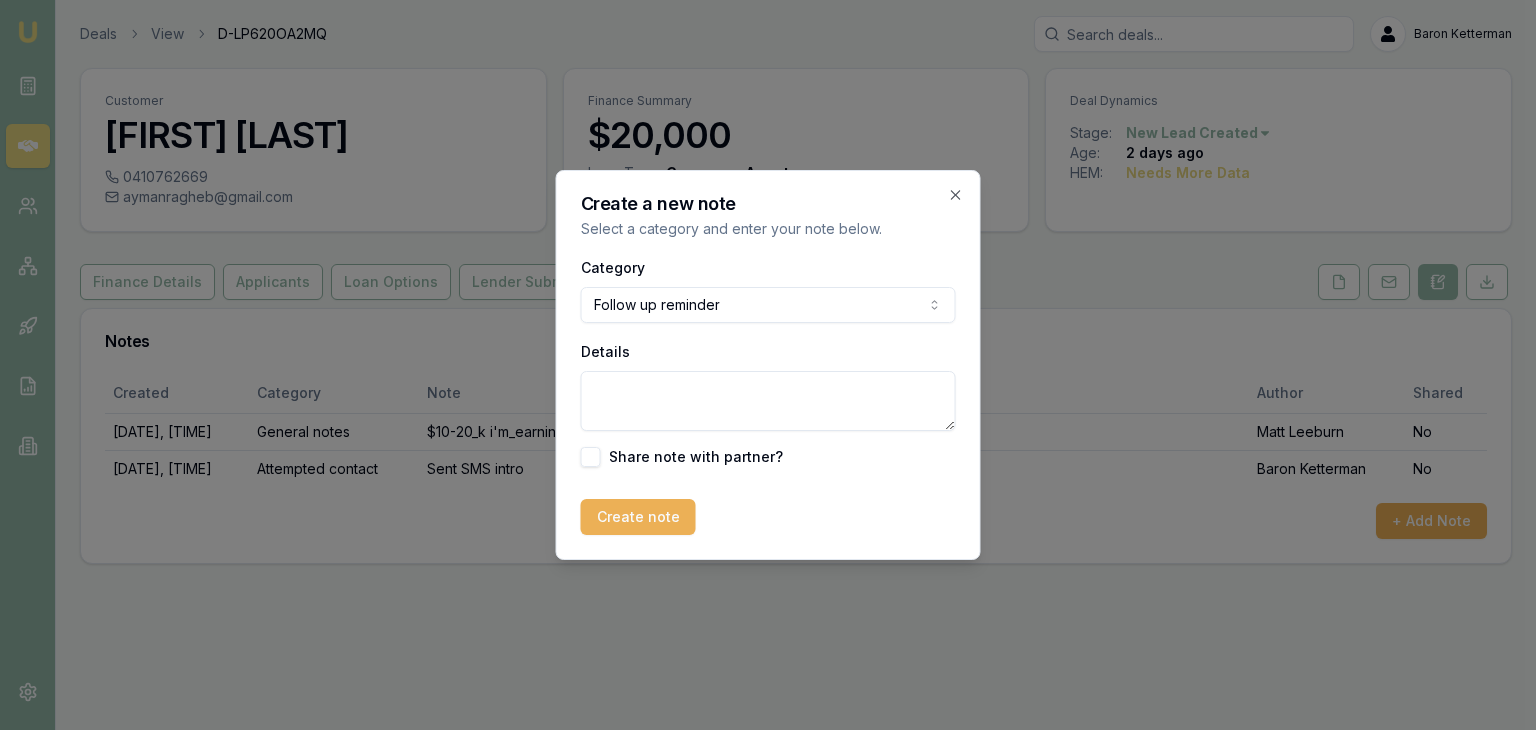 click on "Category  Follow up reminder General notes Attempted contact Follow up reminder Initial discussion Client requirements Loan options update Income or expense update Approval update Settlement update Compliance check Other Details  Share note with partner?" at bounding box center [768, 361] 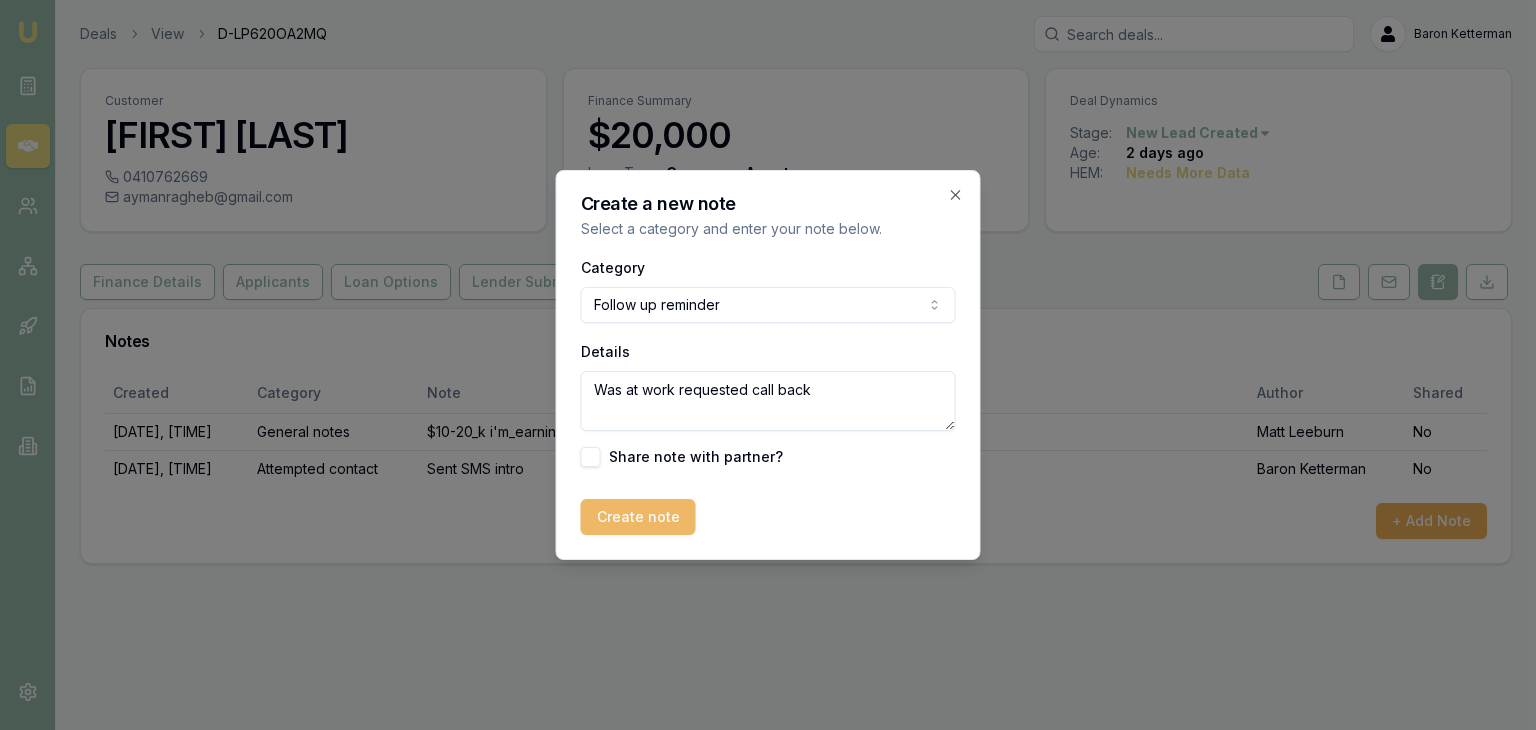 type on "Was at work requested call back" 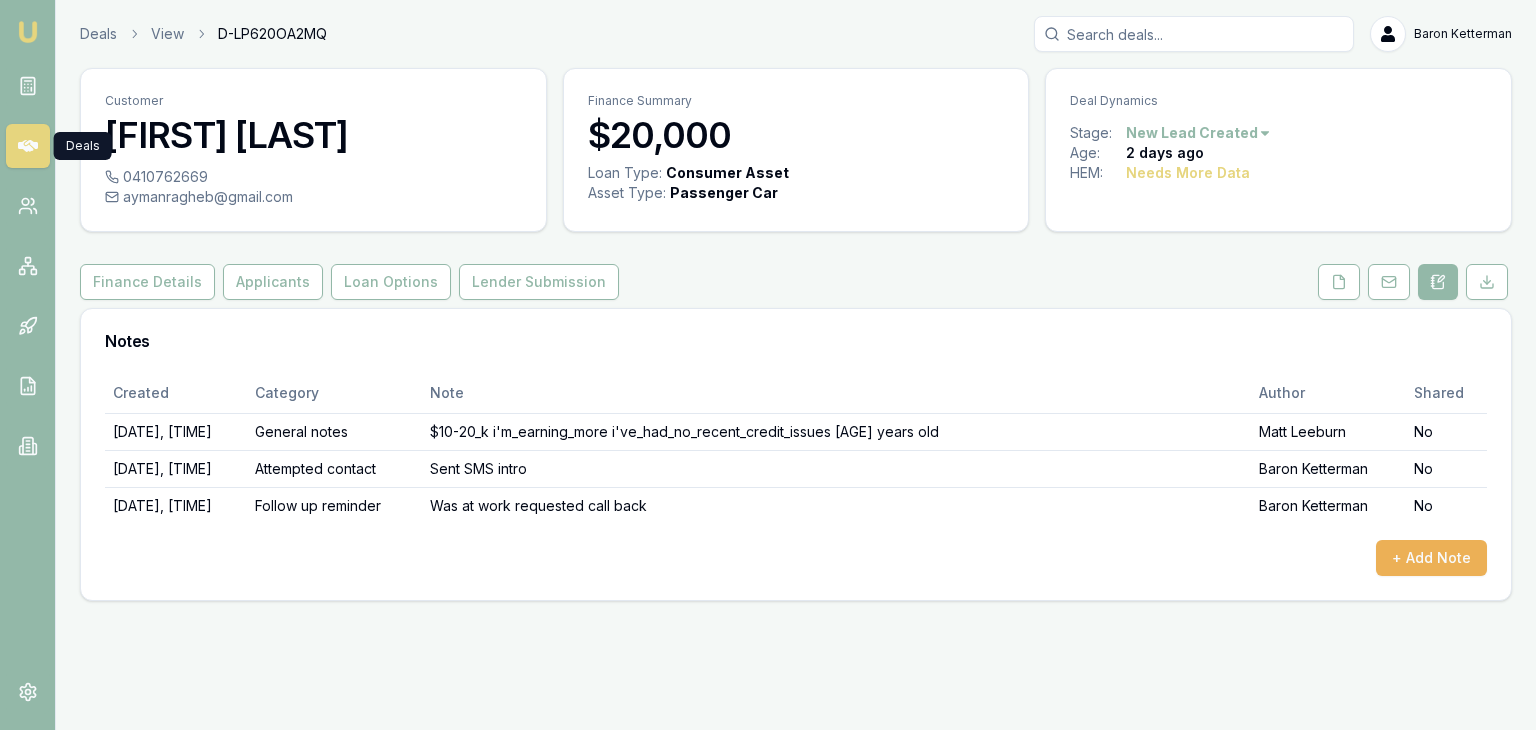 click 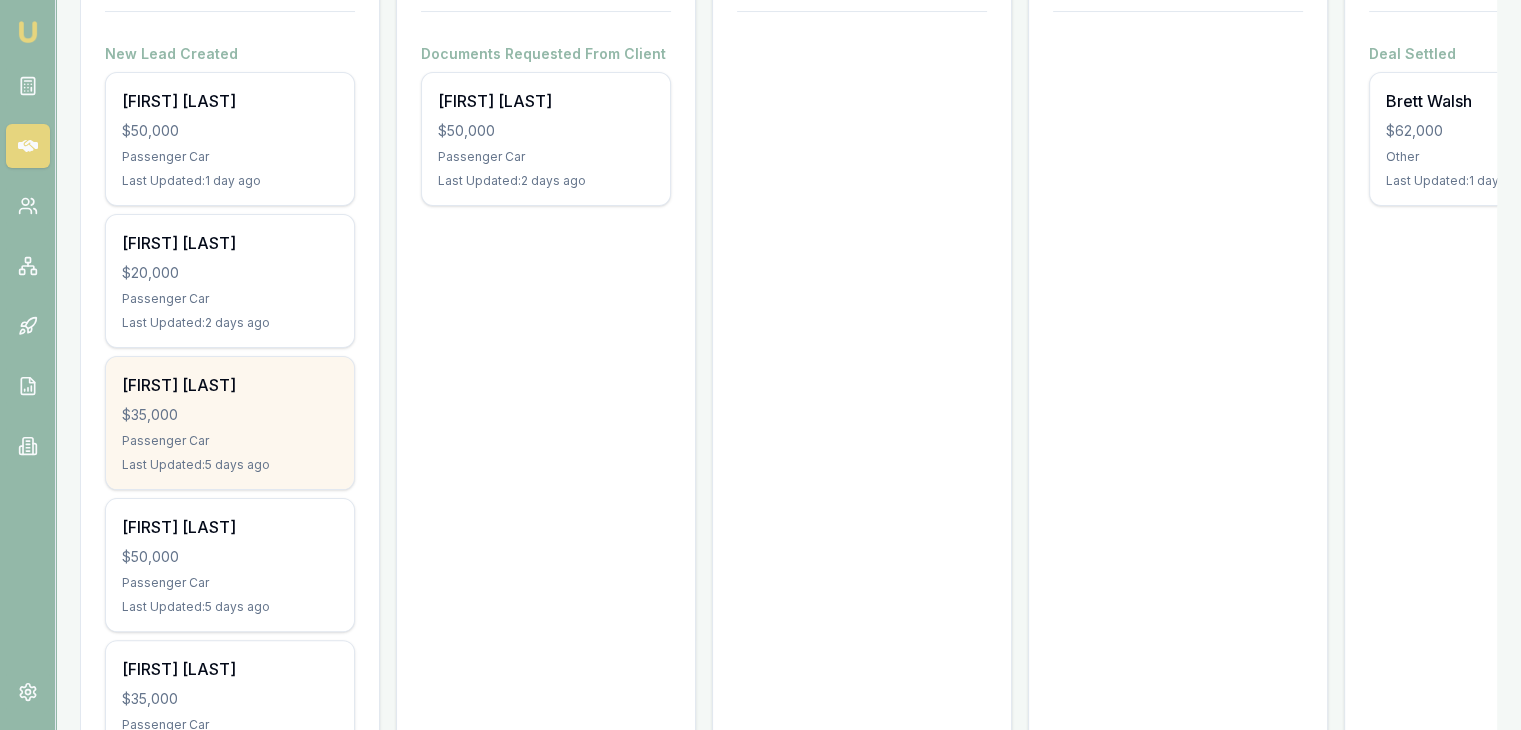 scroll, scrollTop: 505, scrollLeft: 0, axis: vertical 